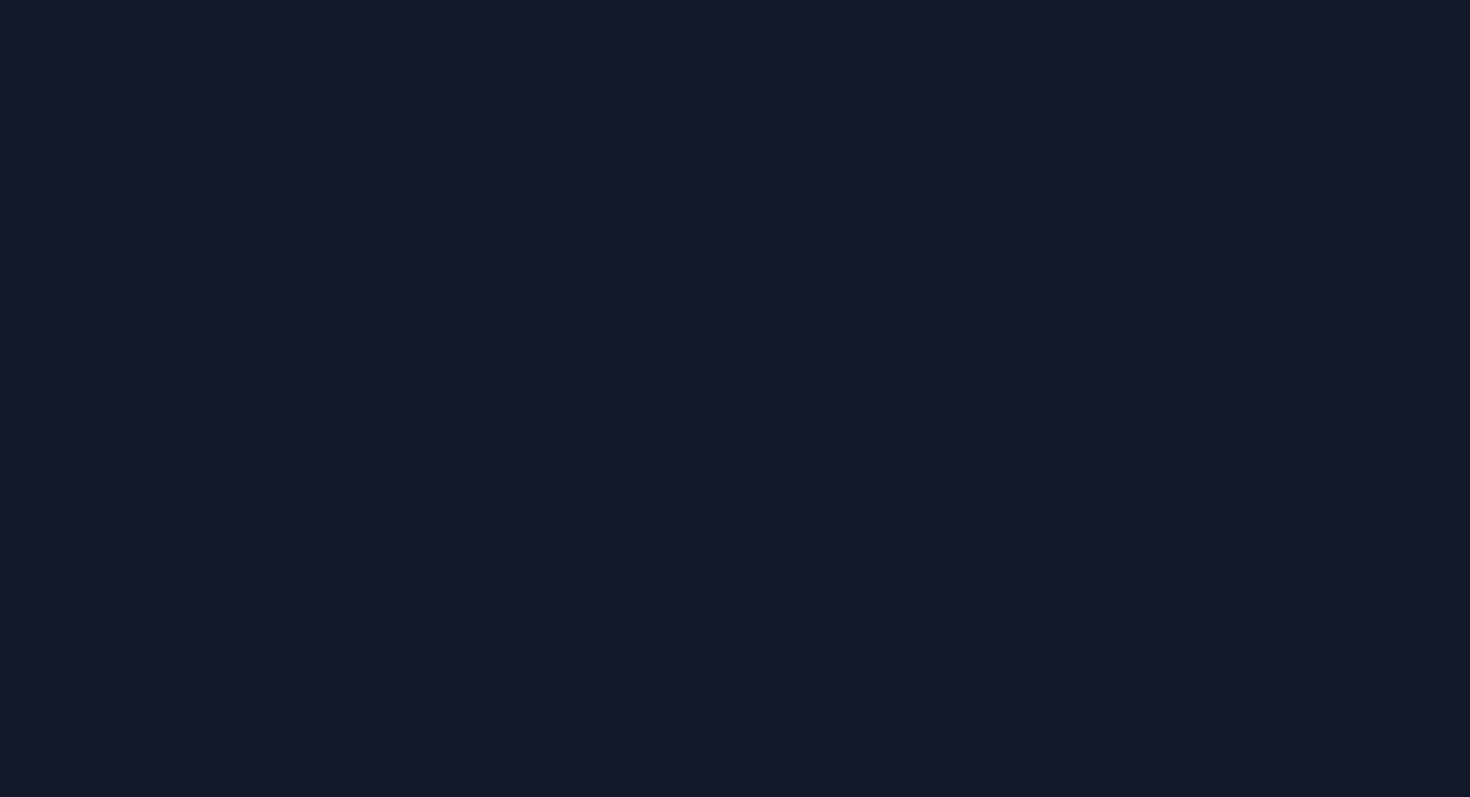 scroll, scrollTop: 0, scrollLeft: 0, axis: both 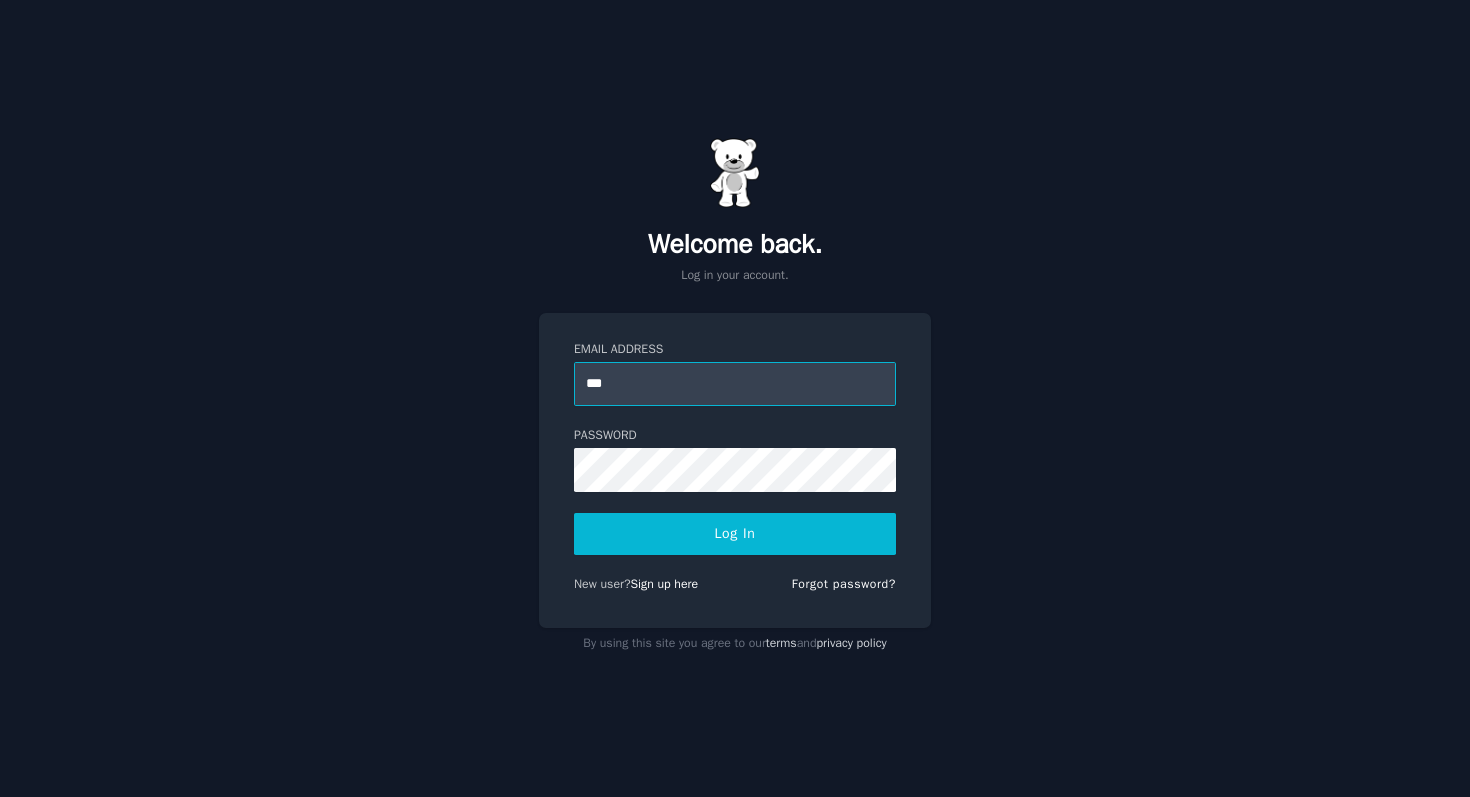 click on "***" at bounding box center (735, 384) 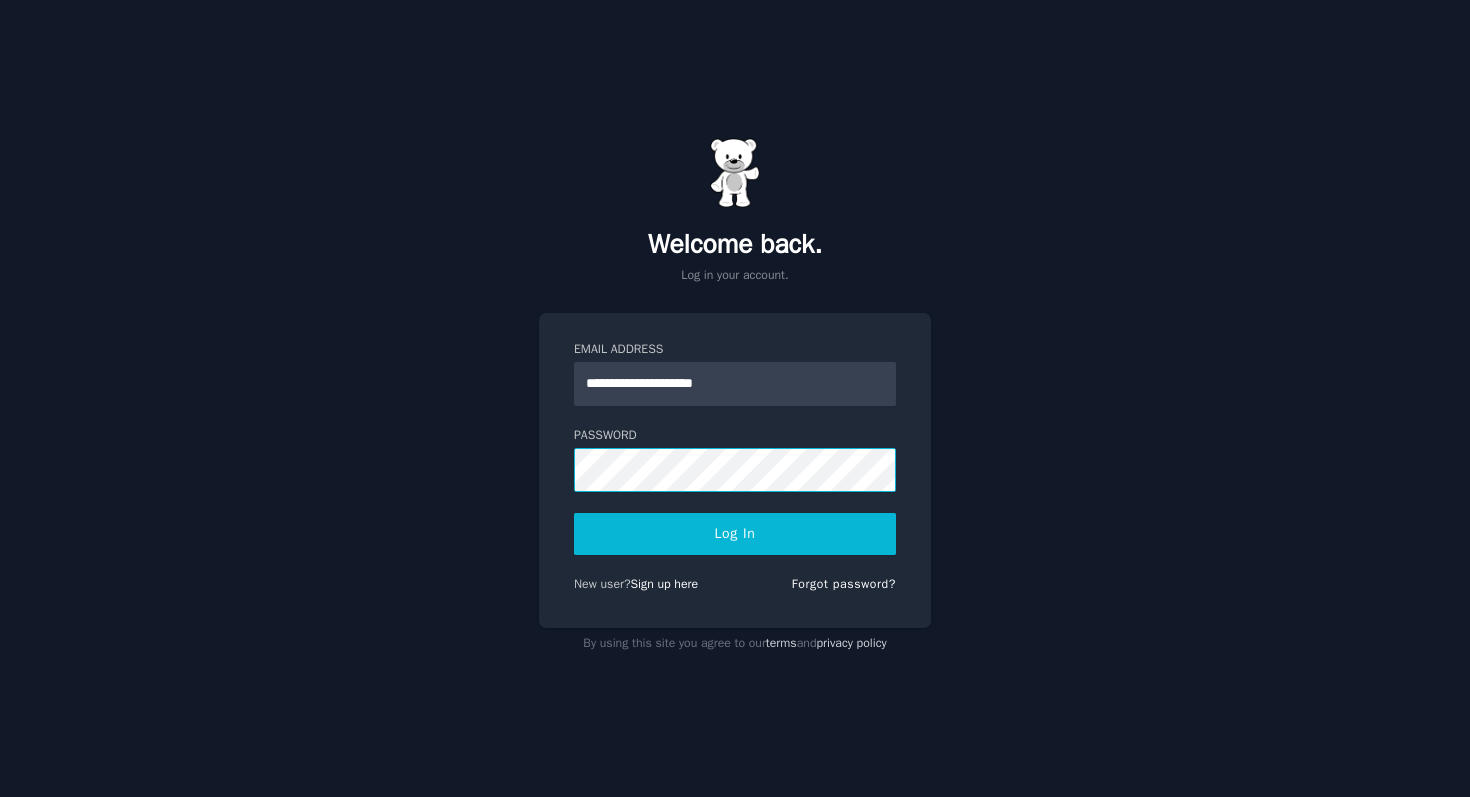 click on "Log In" at bounding box center [735, 534] 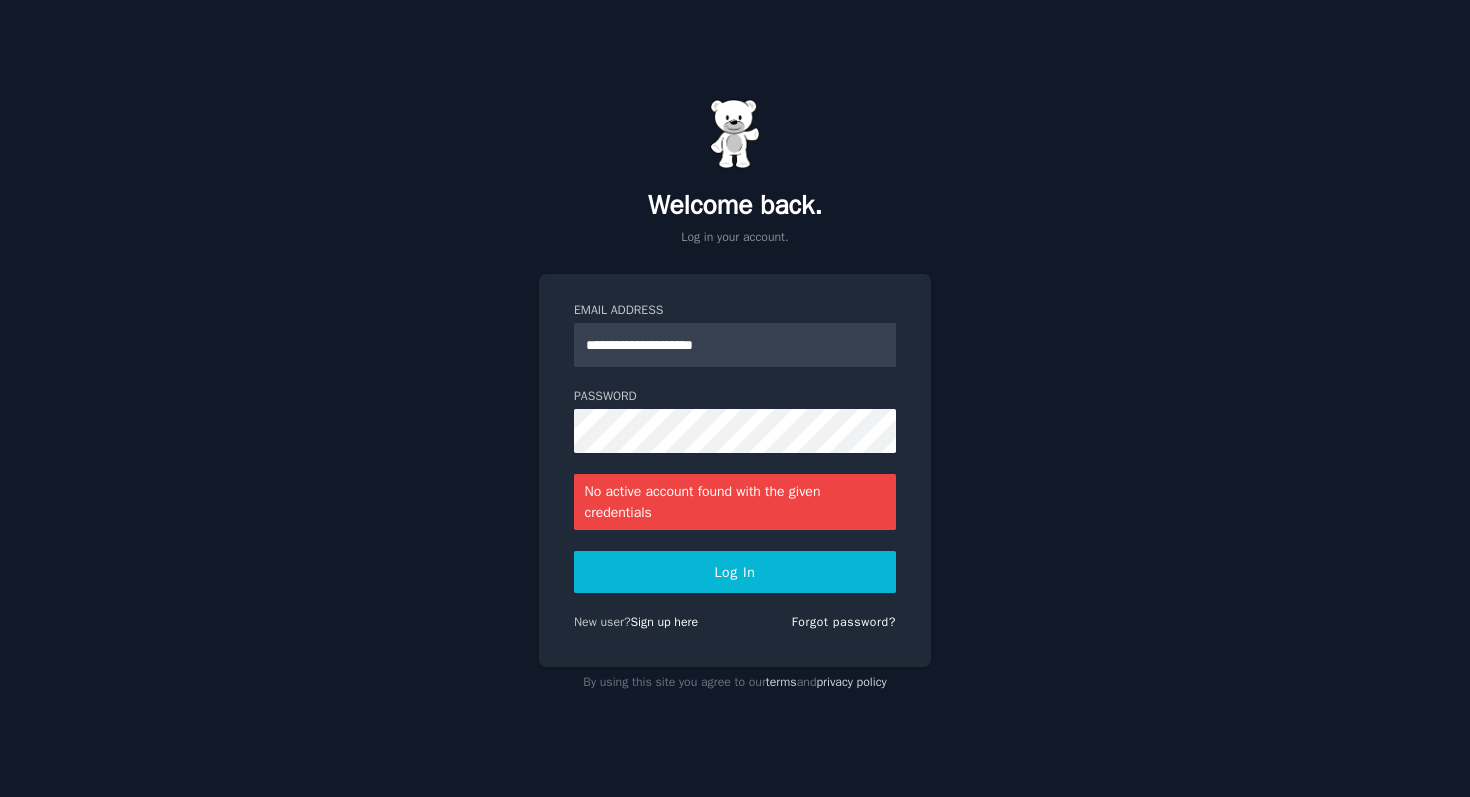 click on "**********" at bounding box center (735, 470) 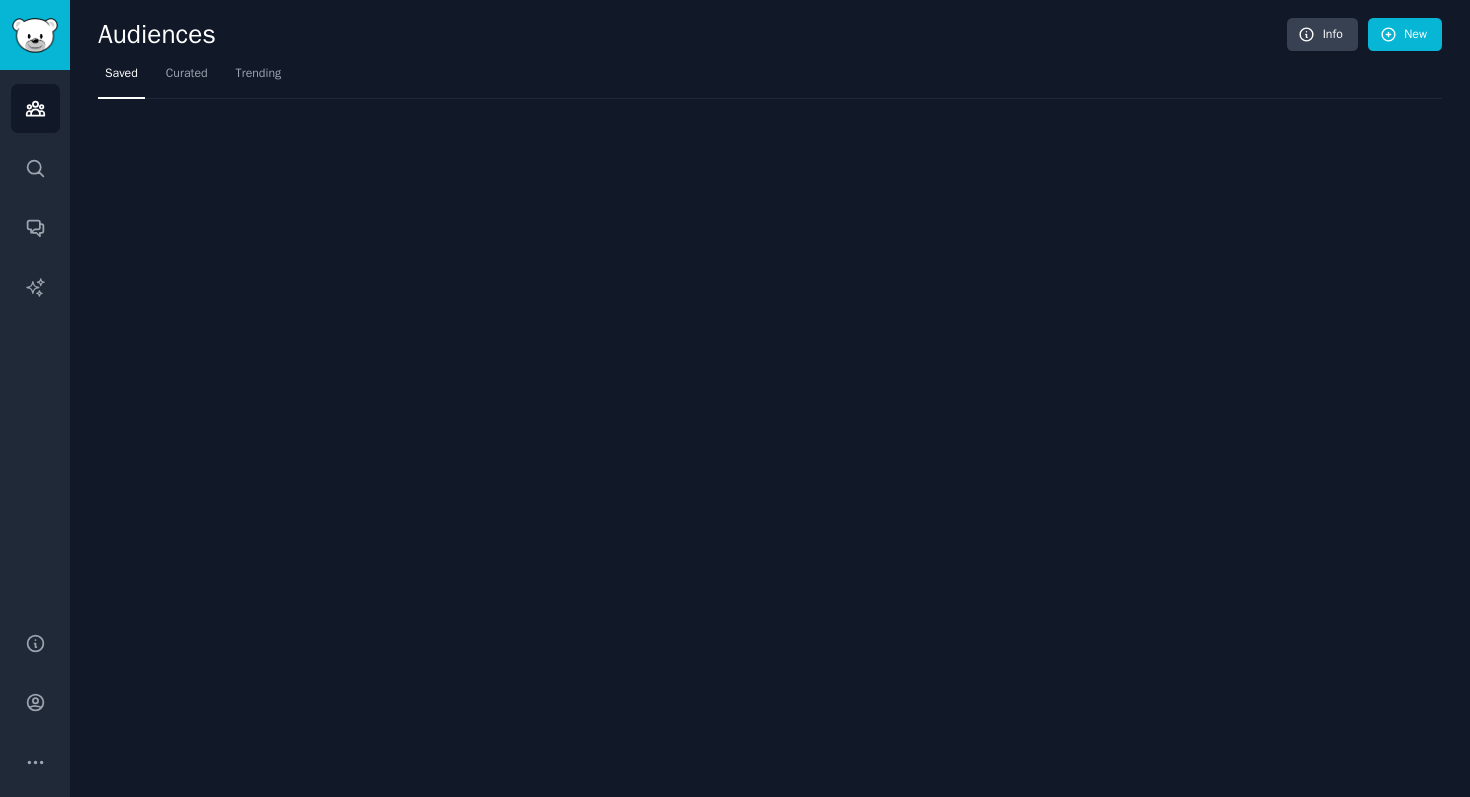 scroll, scrollTop: 0, scrollLeft: 0, axis: both 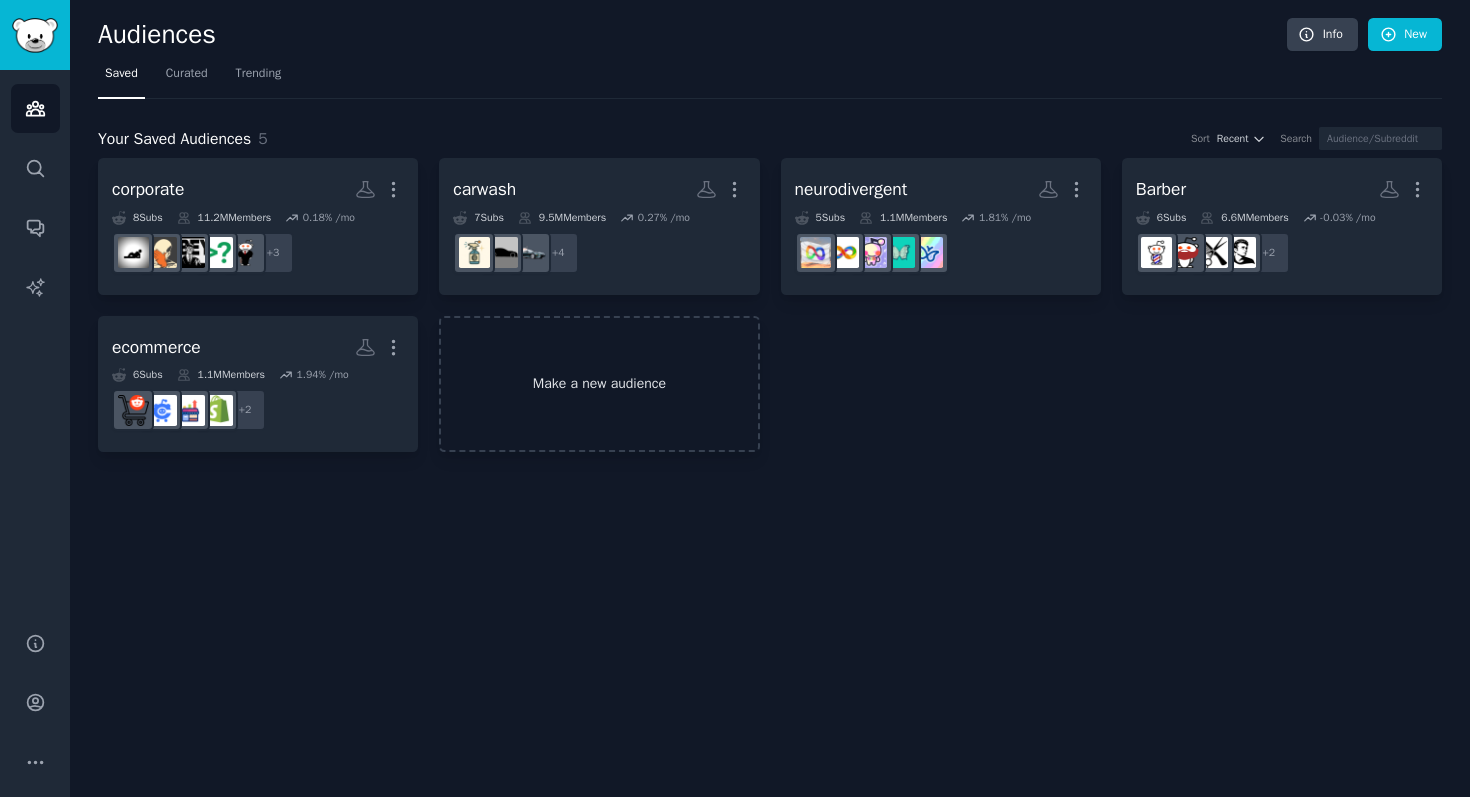 click on "Make a new audience" at bounding box center (599, 384) 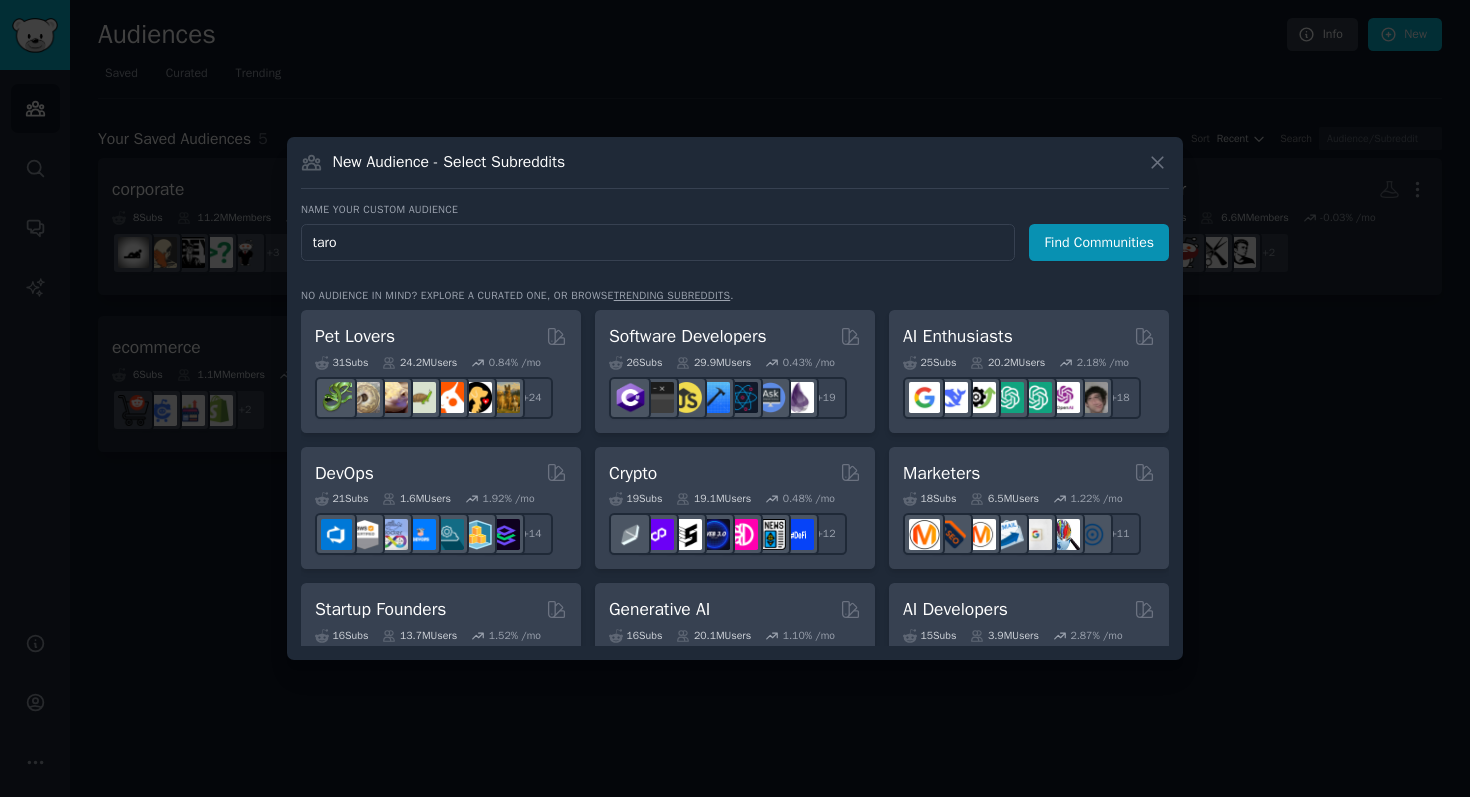 type on "tarot" 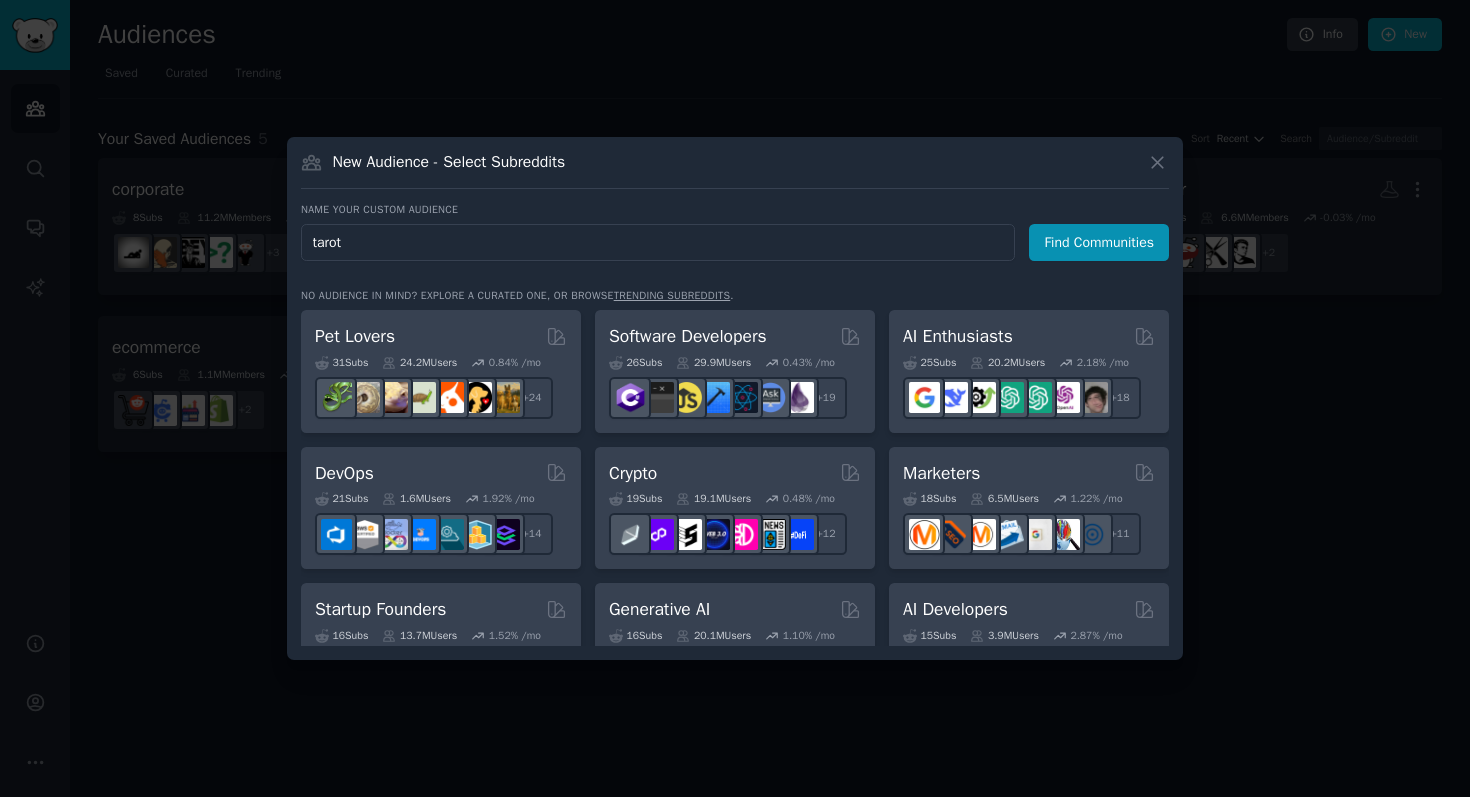 click on "Find Communities" at bounding box center (1099, 242) 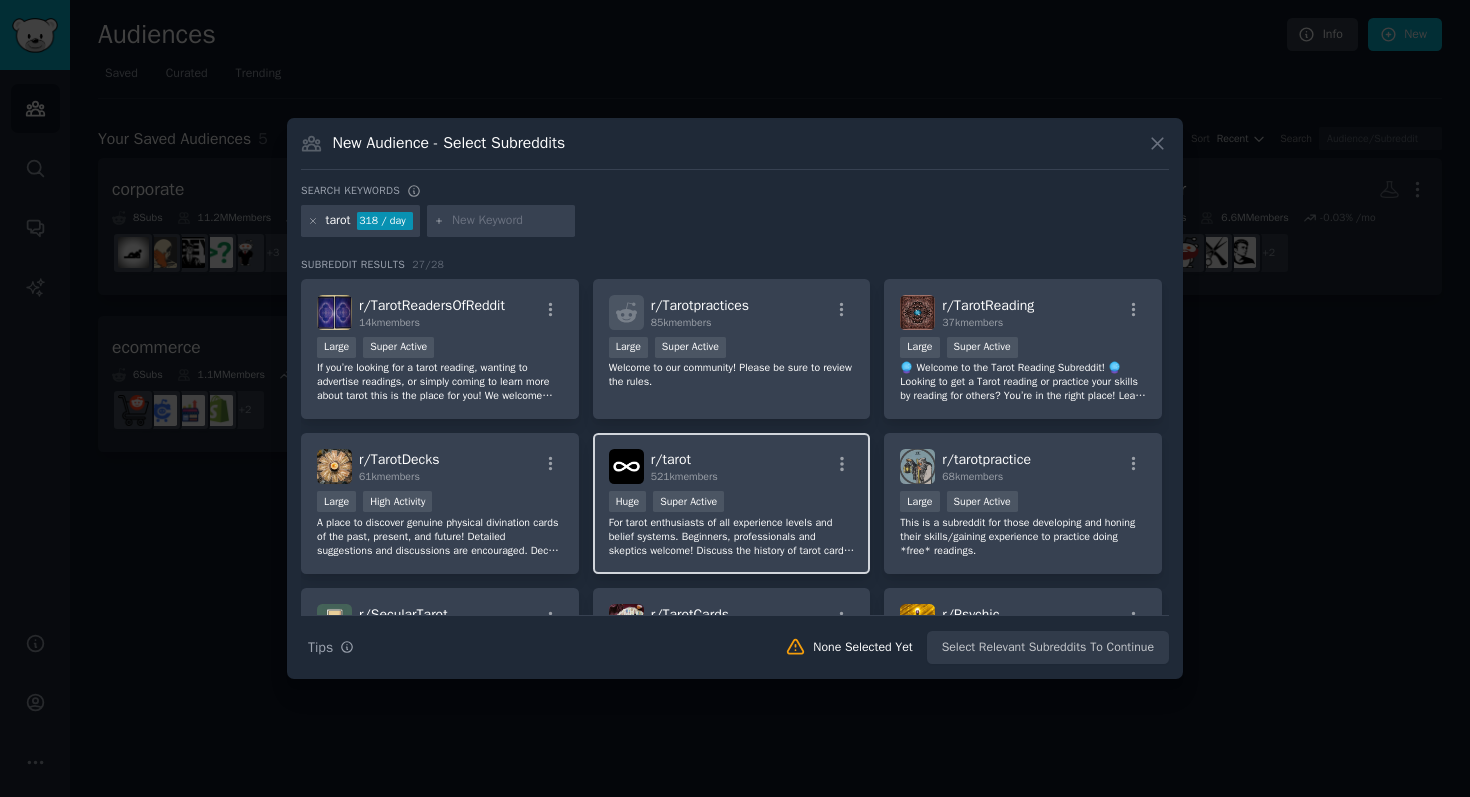 click on "Huge Super Active" at bounding box center (732, 503) 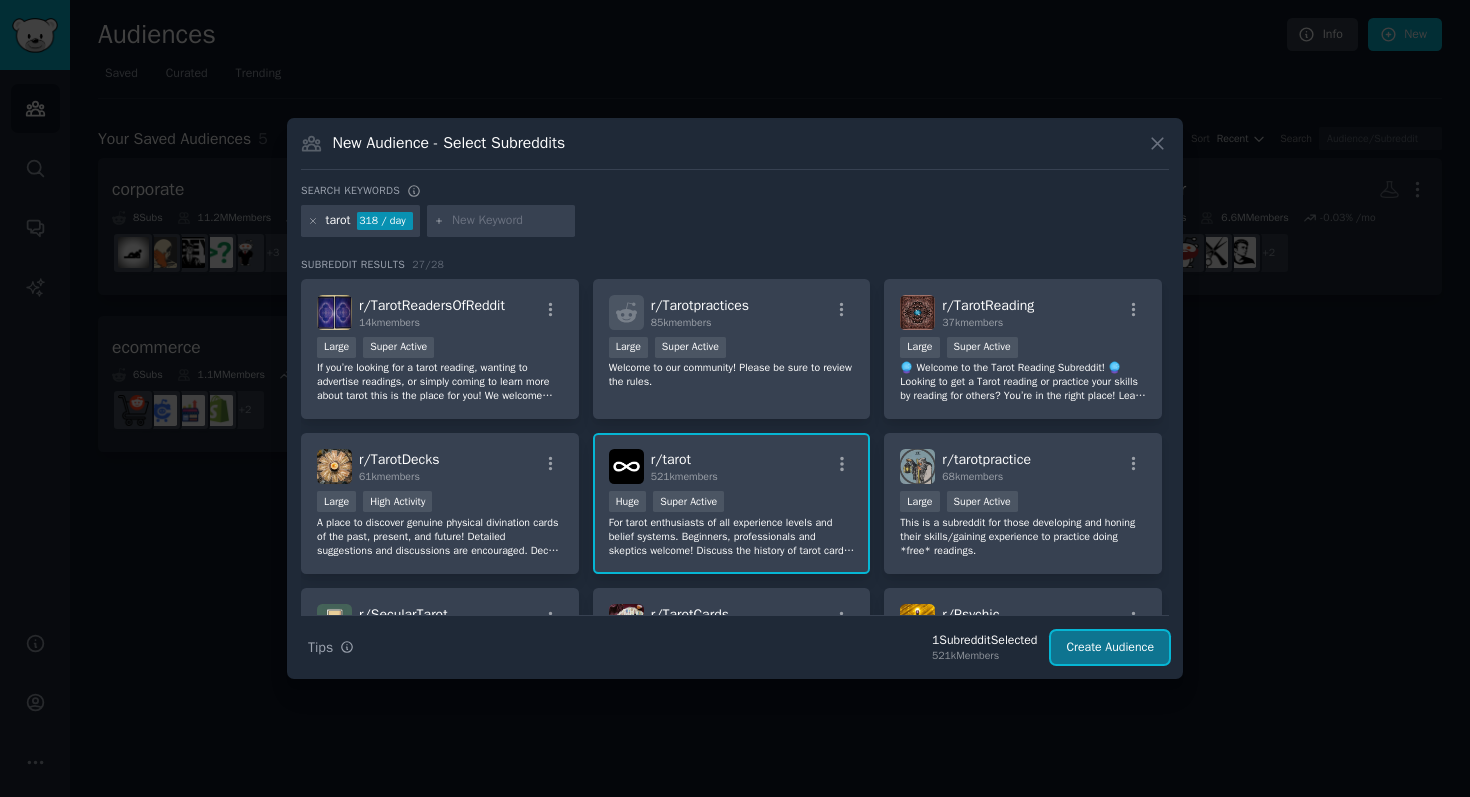 click on "Create Audience" at bounding box center (1110, 648) 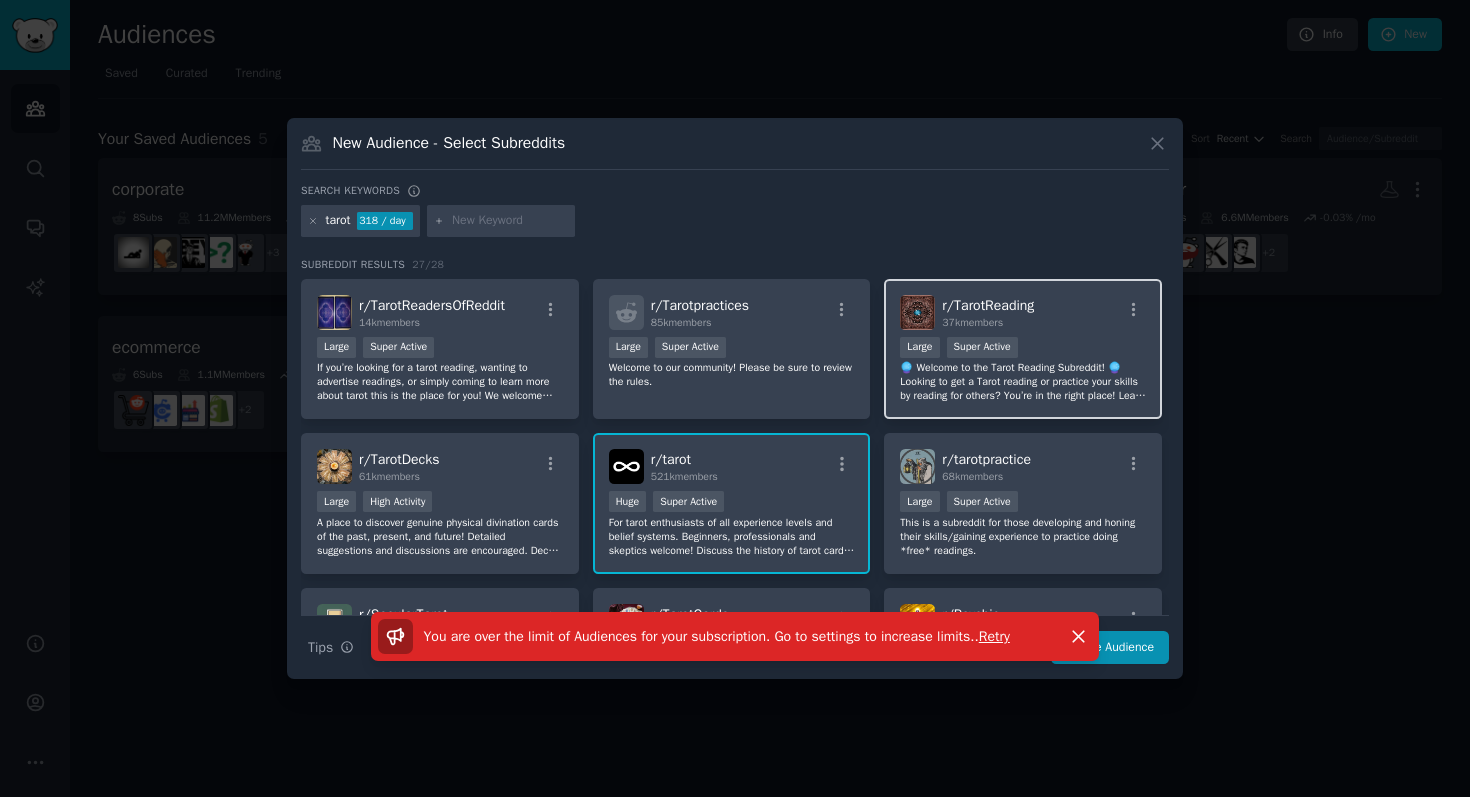 click on "🔮 Welcome to the Tarot Reading Subreddit! 🔮
Looking to get a Tarot reading or practice your skills by reading for others? You’re in the right place!
Learn and improve your Tarot reading skills!
Exchange and request readings!
Verified readers can offer paid services!
👉 Only verified readers may advertise paid readings.
Join us and connect through the magic of Tarot!" at bounding box center [1023, 382] 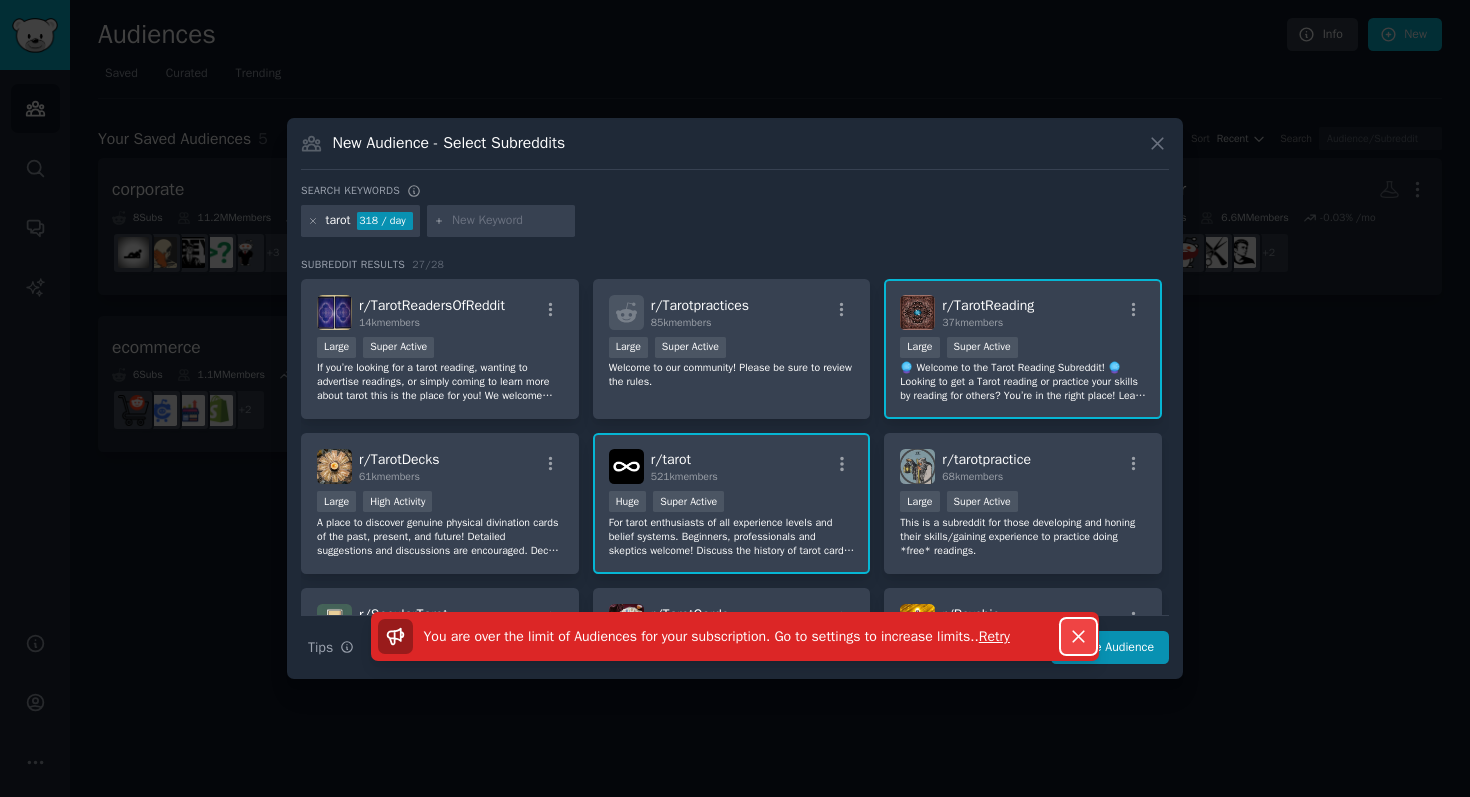 click 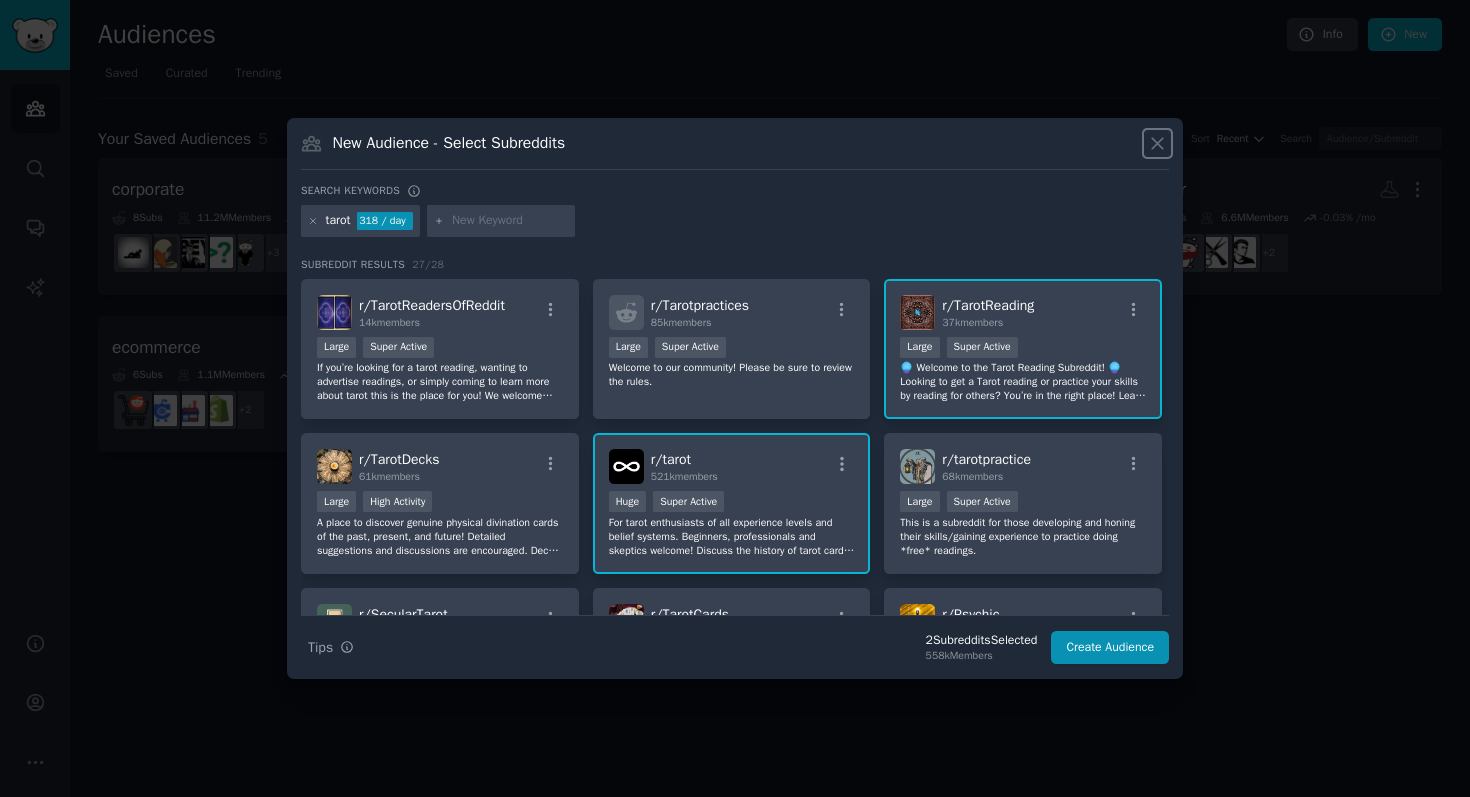 click 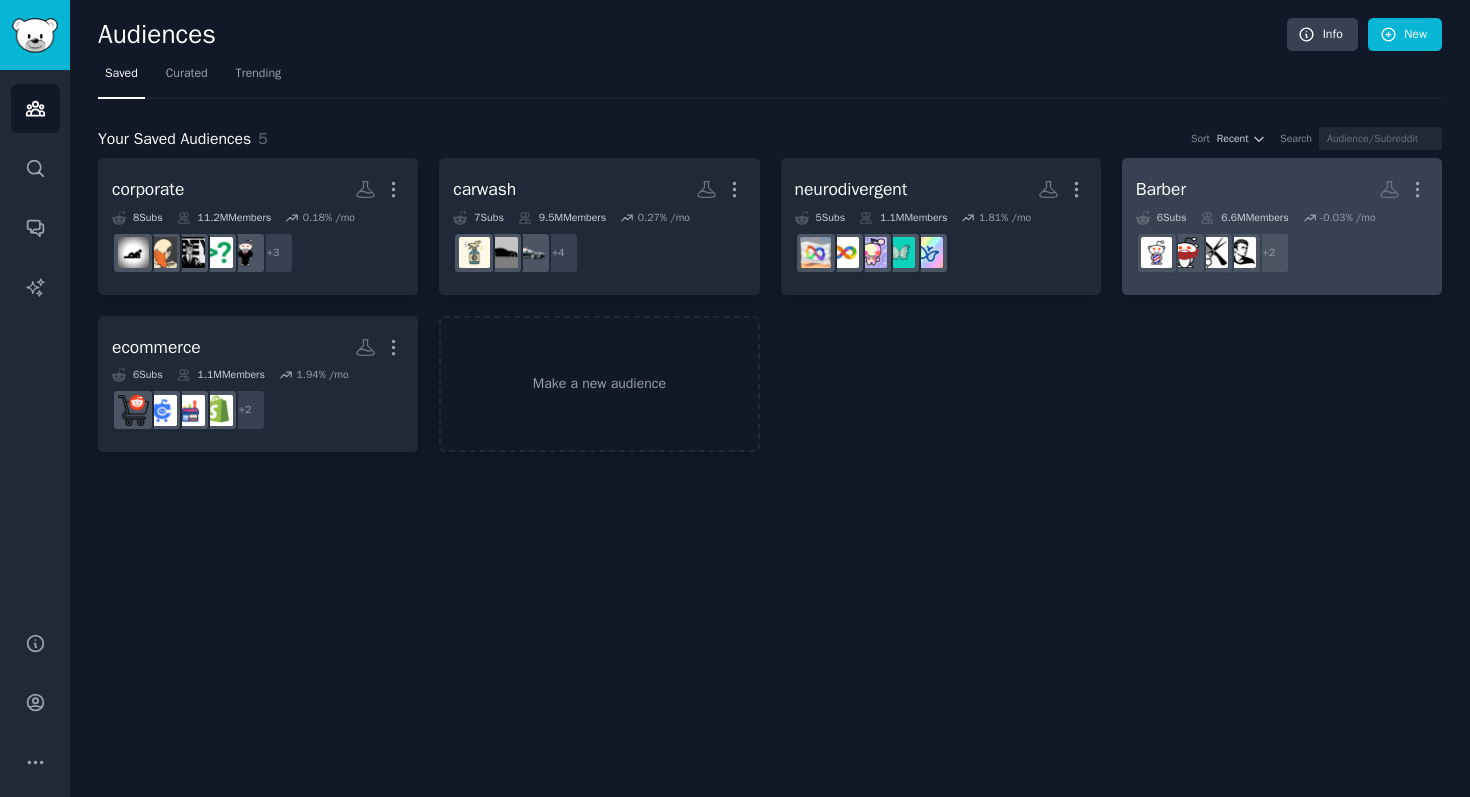 click on "Barber Custom Audience More 6  Sub s 6.6M  Members -0.03 % /mo + 2" at bounding box center [1282, 226] 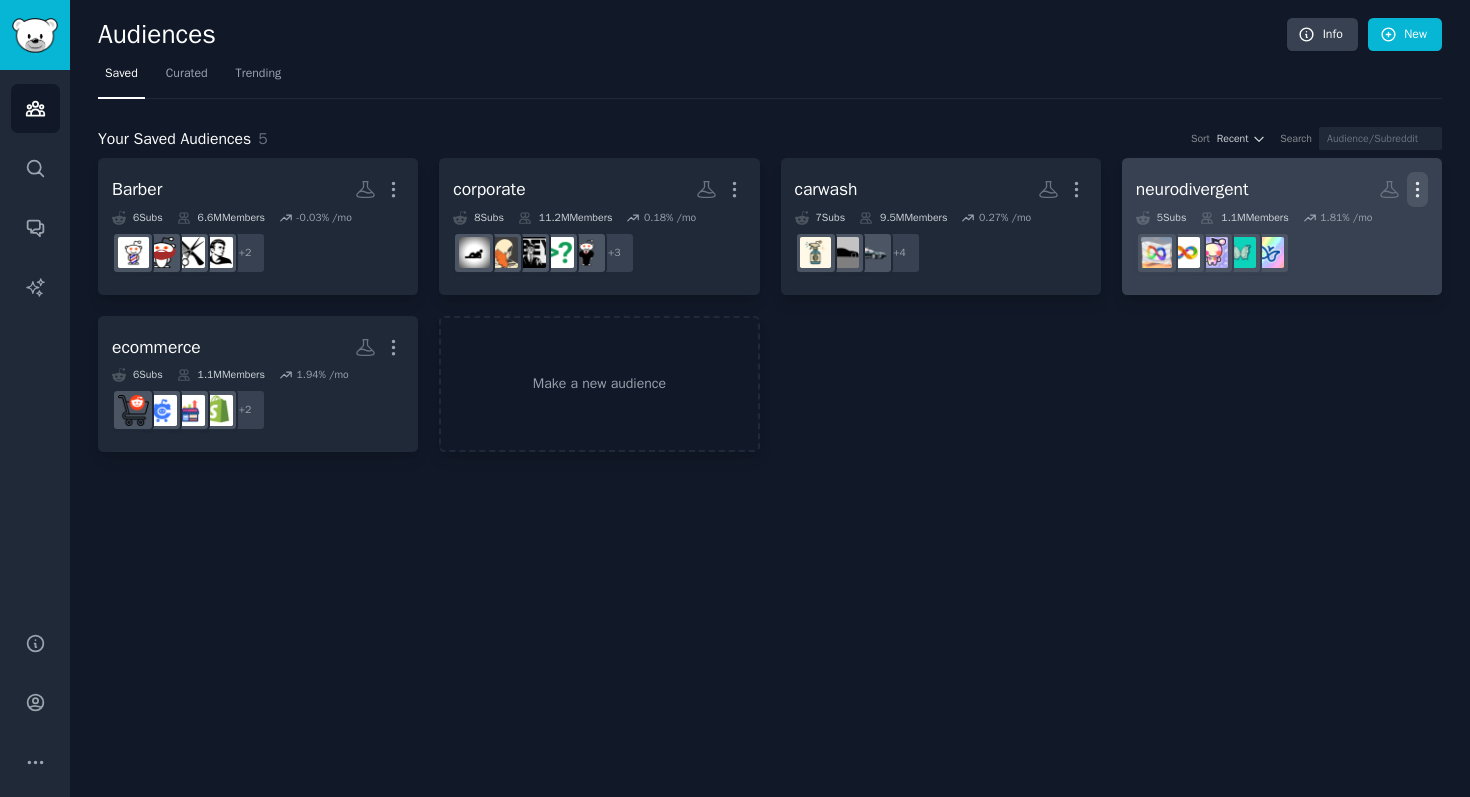click 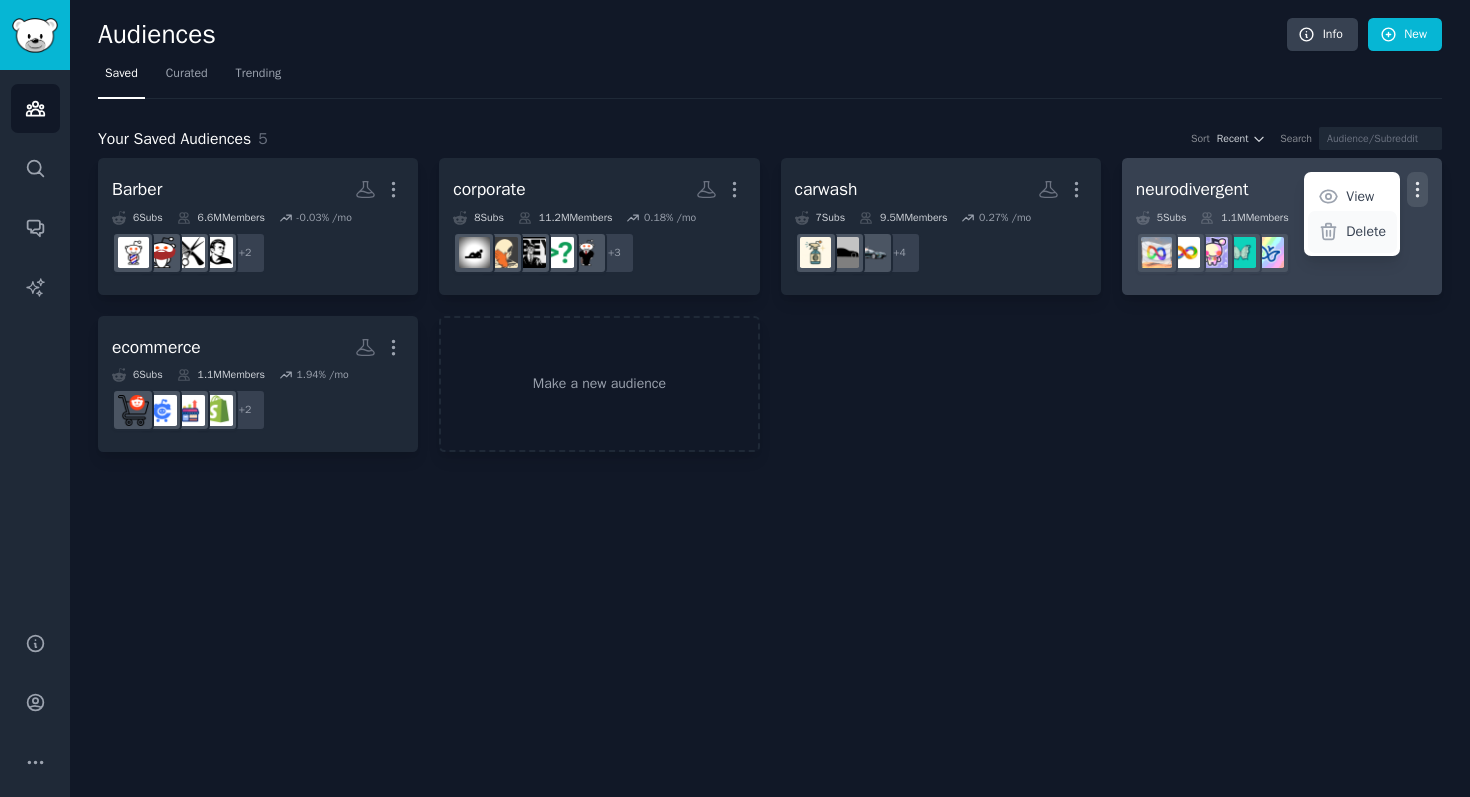 click on "Delete" at bounding box center [1366, 231] 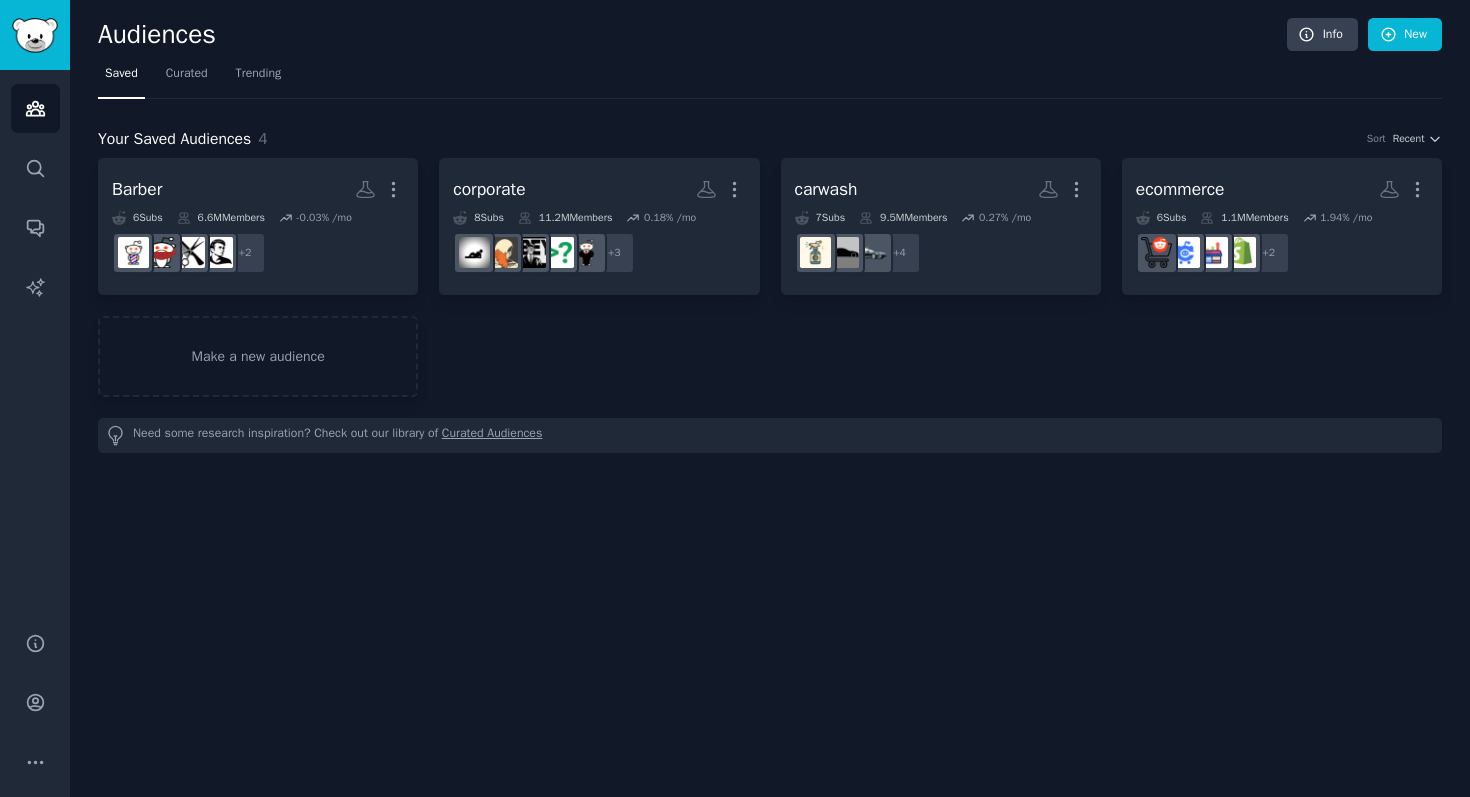 click on "Barber More 6  Sub s 6.6M  Members -0.03 % /mo + 2 corporate More 8  Sub s 11.2M  Members 0.18 % /mo + 3 carwash More 7  Sub s 9.5M  Members 0.27 % /mo + 4 ecommerce More 6  Sub s 1.1M  Members 1.94 % /mo + 2 Make a new audience" at bounding box center (770, 277) 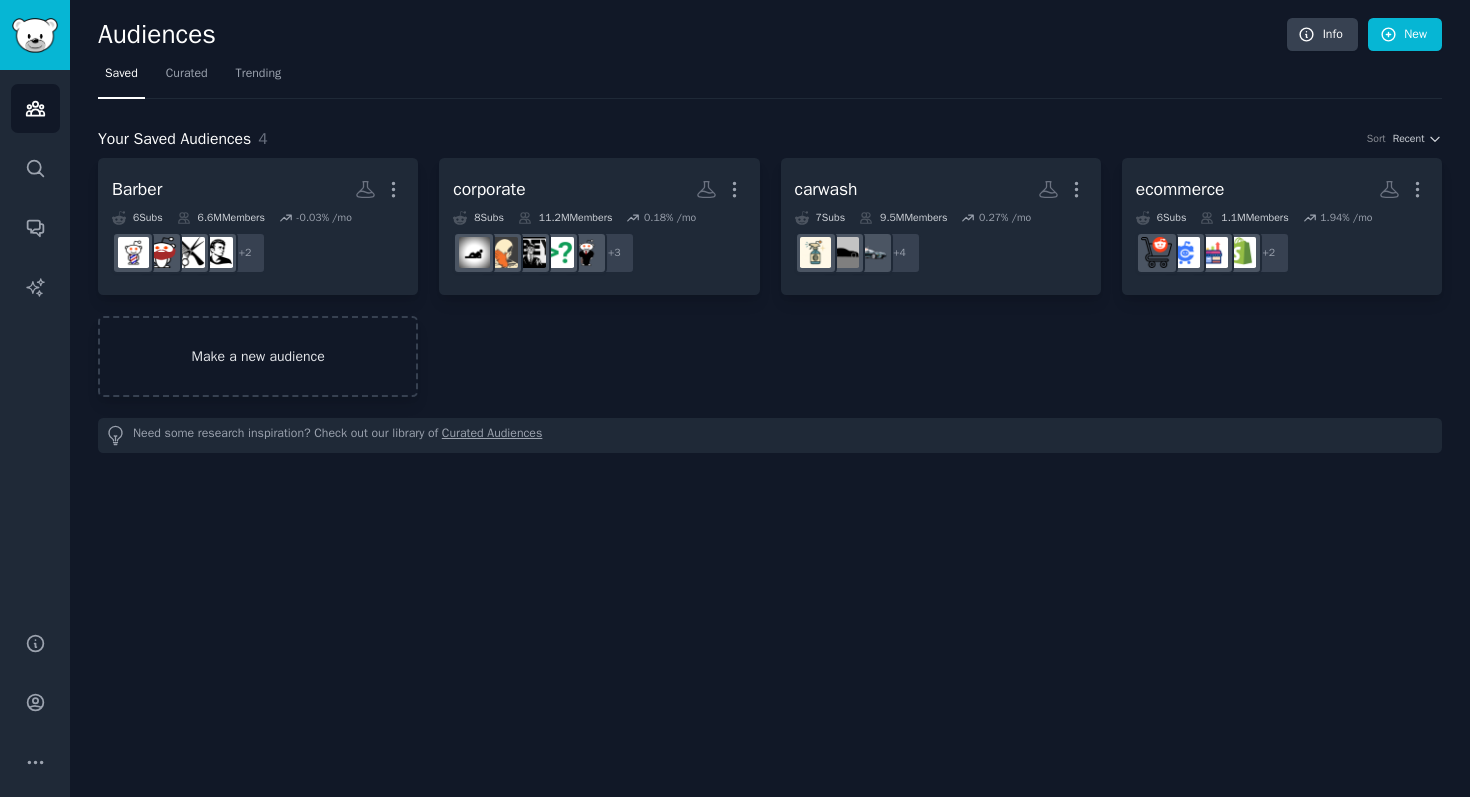 click on "Make a new audience" at bounding box center [258, 356] 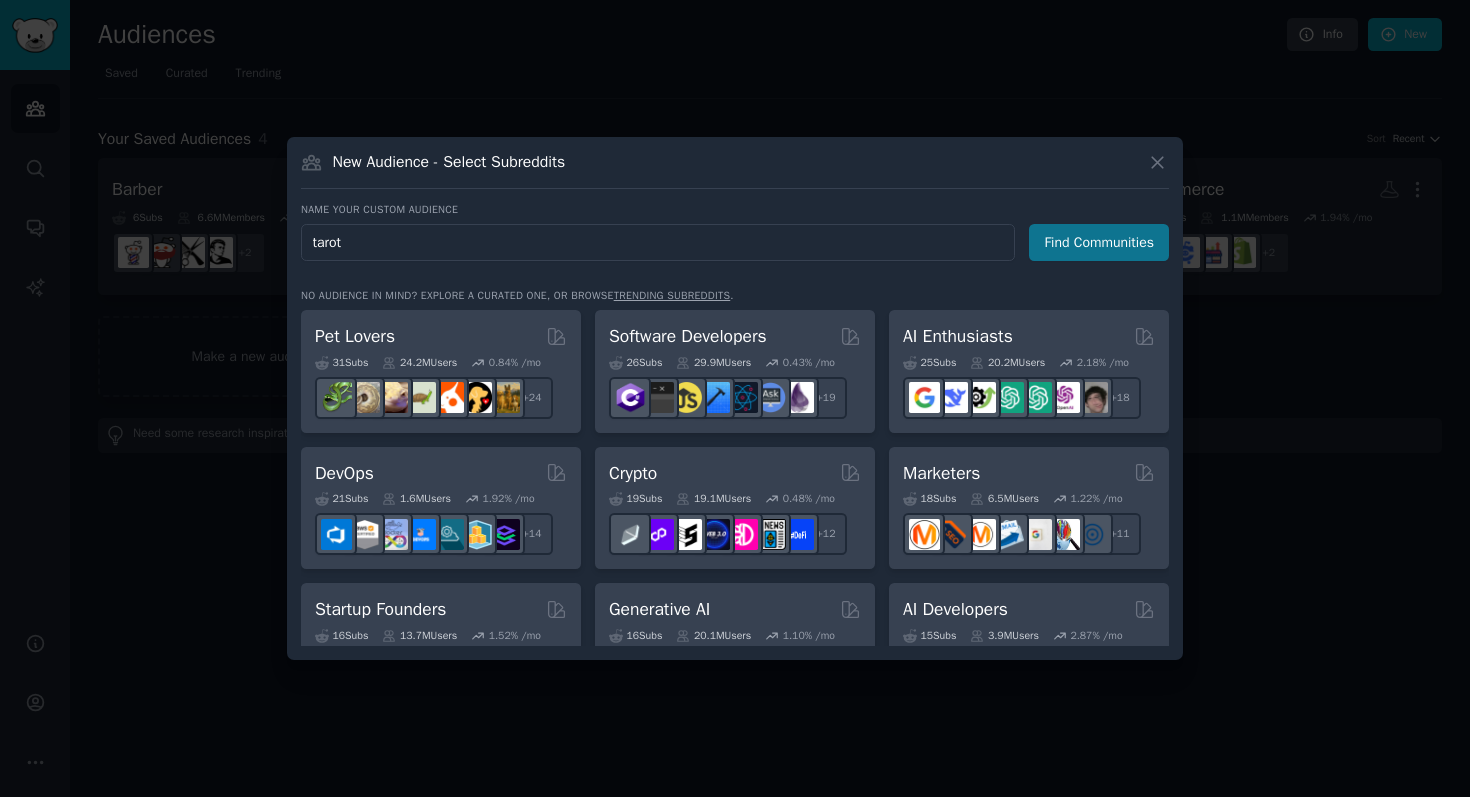 type on "tarot" 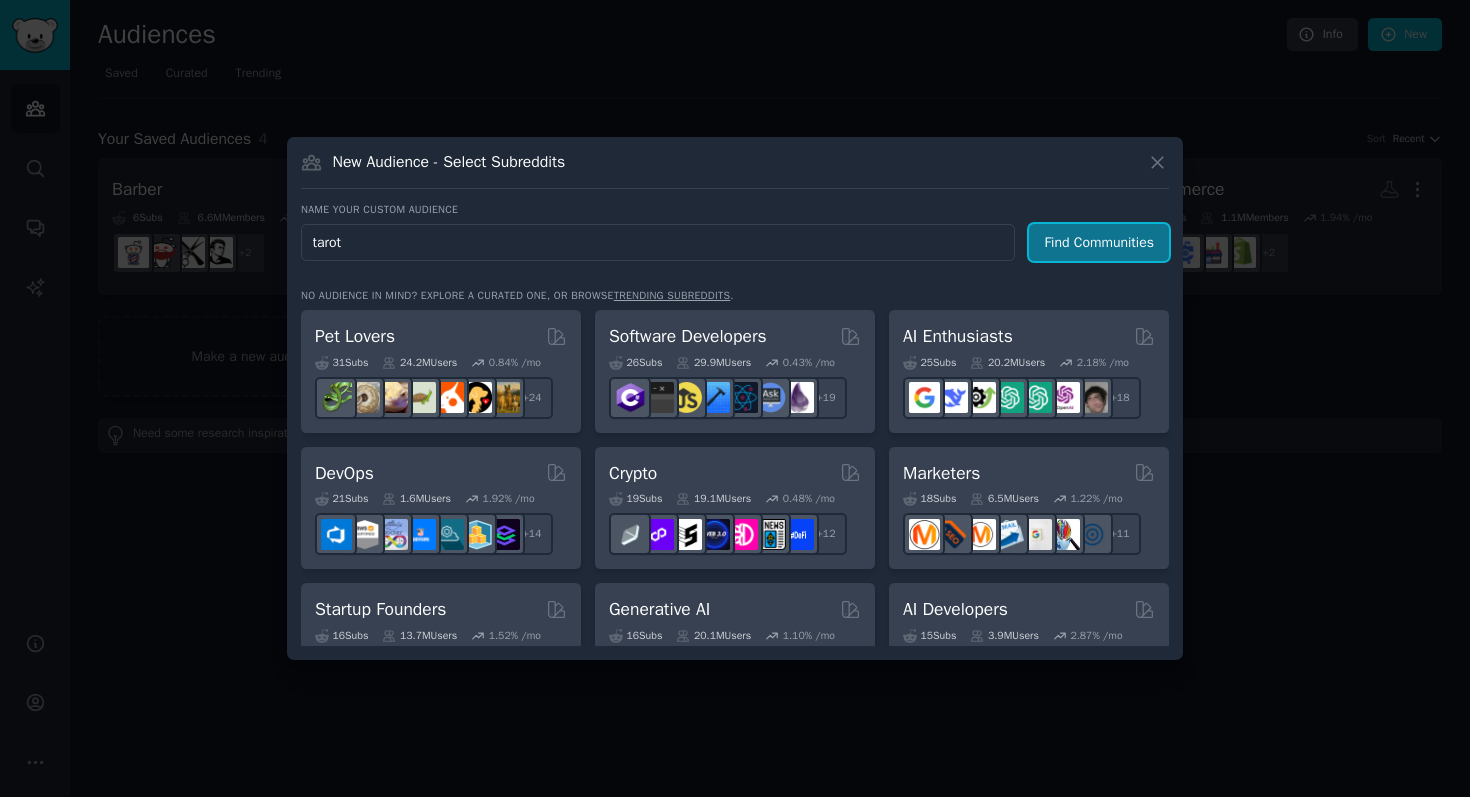 click on "Find Communities" at bounding box center (1099, 242) 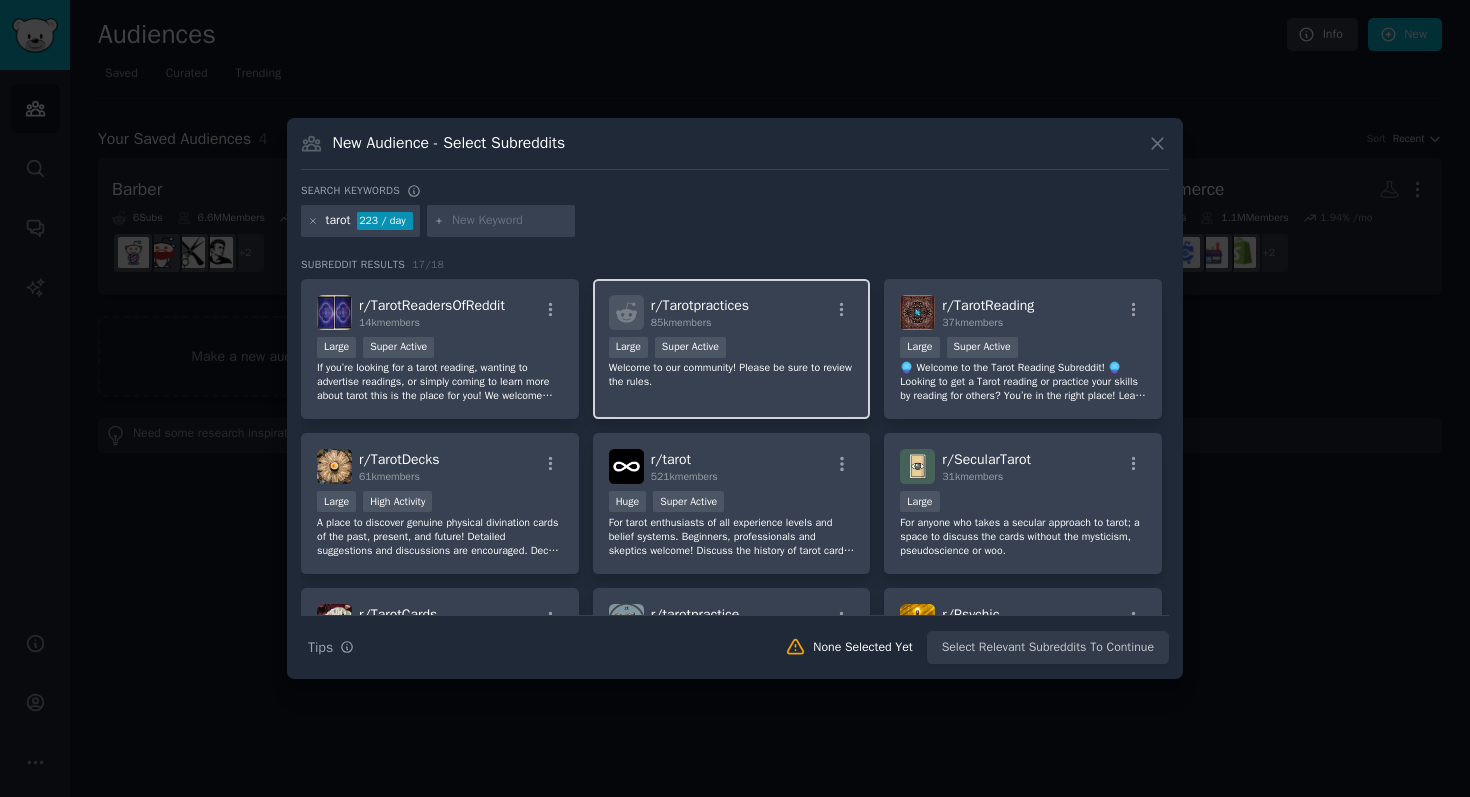 click on ">= 95th percentile for submissions / day Large Super Active" at bounding box center (732, 349) 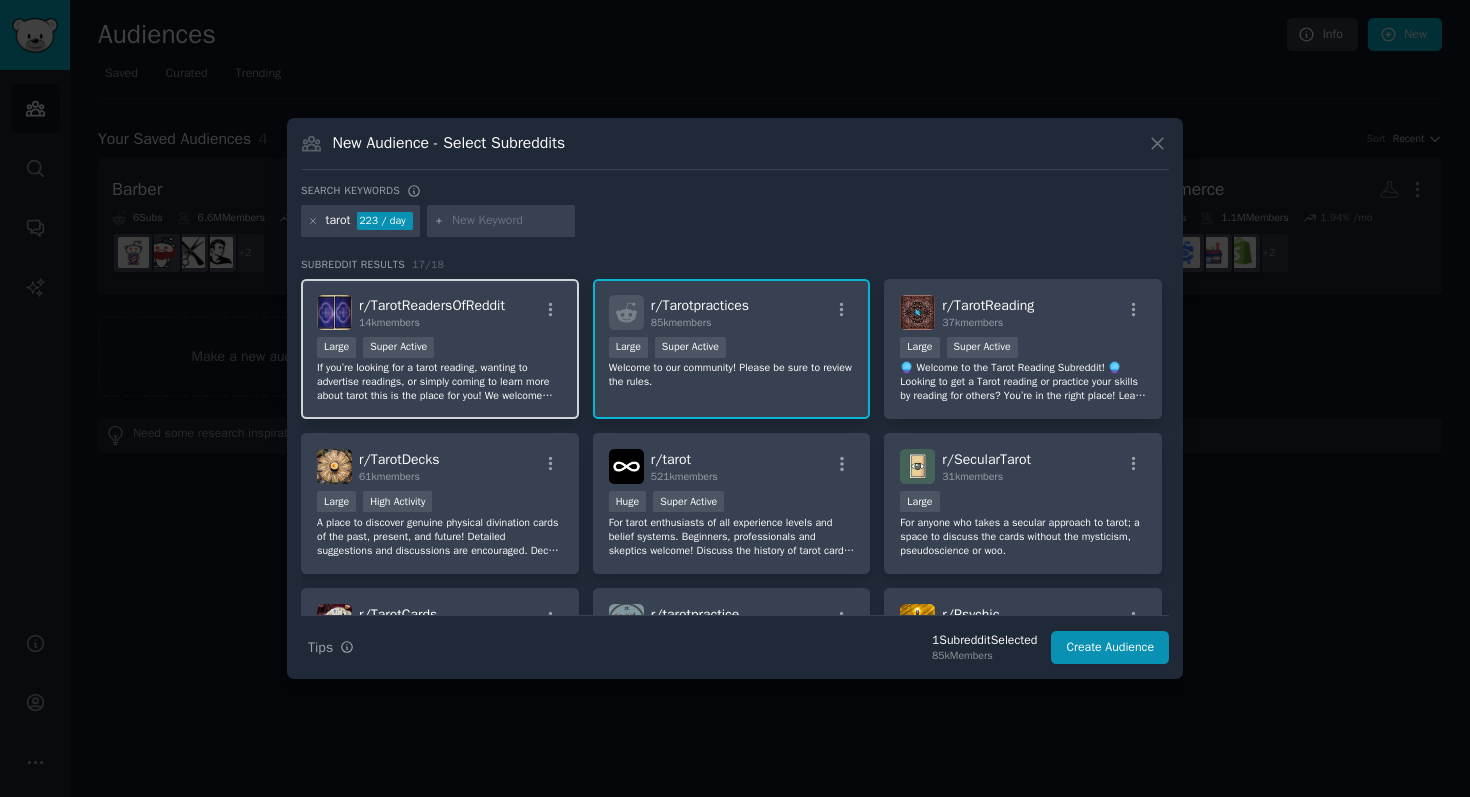 click on "If you’re looking for a tarot reading, wanting to advertise readings, or simply coming to learn more about tarot this is the place for you!
We welcome tarot readers, psychics, and all those looking to learn or simply be apart of our group!
Feel free to post anything from interesting facts, cards of the day, or advertisements for readings here!" at bounding box center [440, 382] 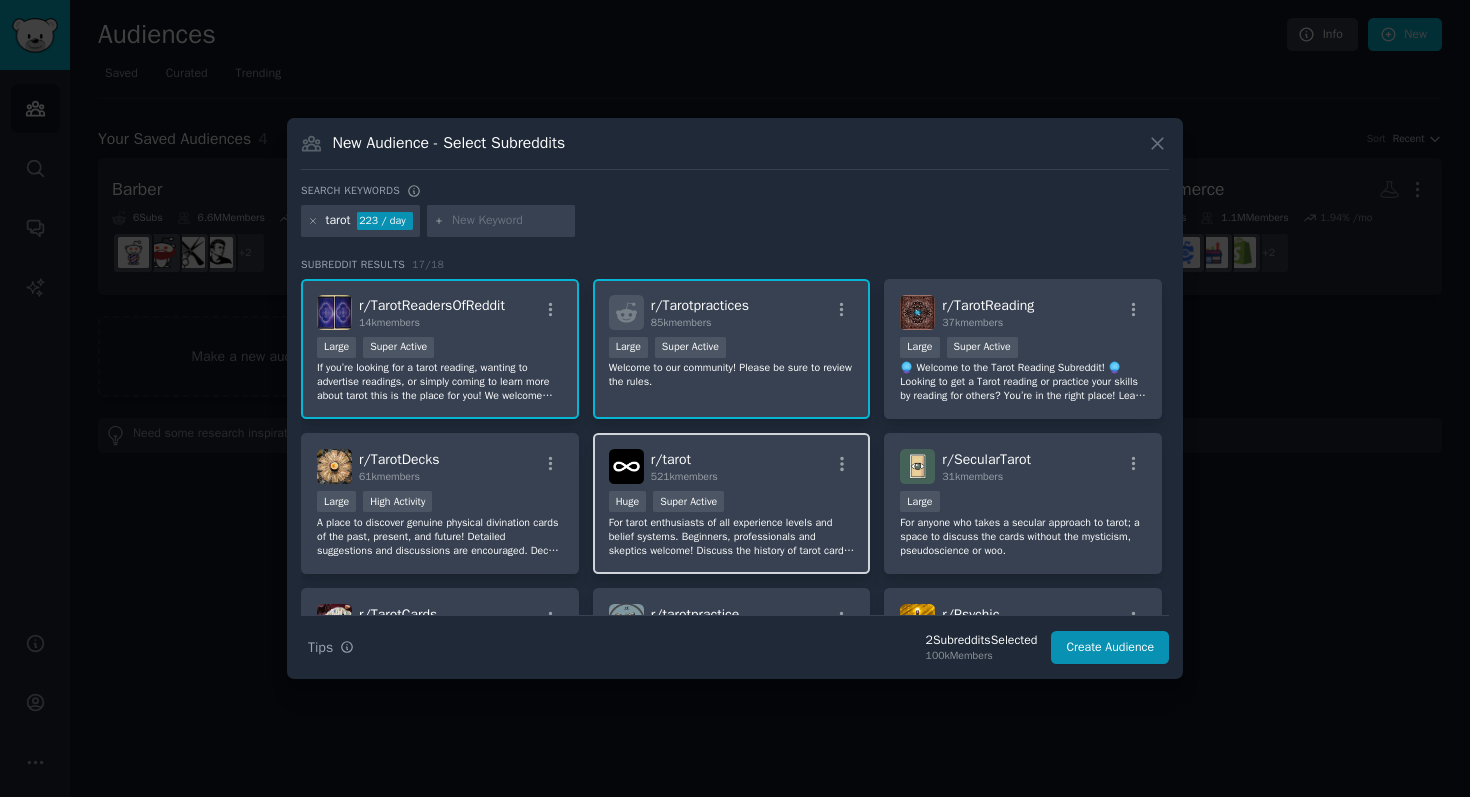 click on "r/ tarot 521k  members >= 95th percentile for submissions / day Huge Super Active For tarot enthusiasts of all experience levels and belief systems. Beginners, professionals and skeptics welcome! Discuss the history of tarot cards, oracle cards, lenormand, and other cartomancy systems; learn theory, compare reading techniques, and more." at bounding box center (732, 503) 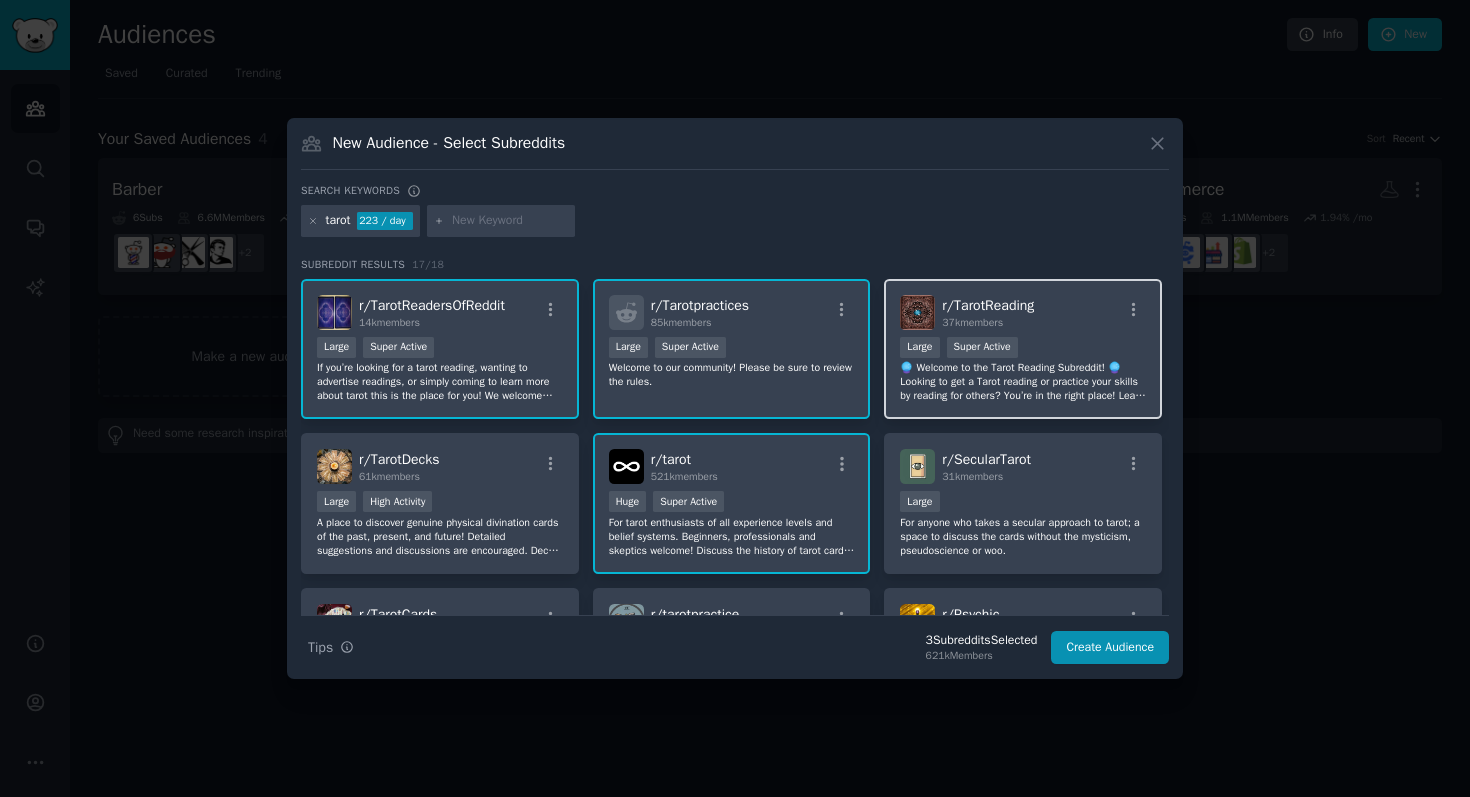 click on "🔮 Welcome to the Tarot Reading Subreddit! 🔮
Looking to get a Tarot reading or practice your skills by reading for others? You’re in the right place!
Learn and improve your Tarot reading skills!
Exchange and request readings!
Verified readers can offer paid services!
👉 Only verified readers may advertise paid readings.
Join us and connect through the magic of Tarot!" at bounding box center (1023, 382) 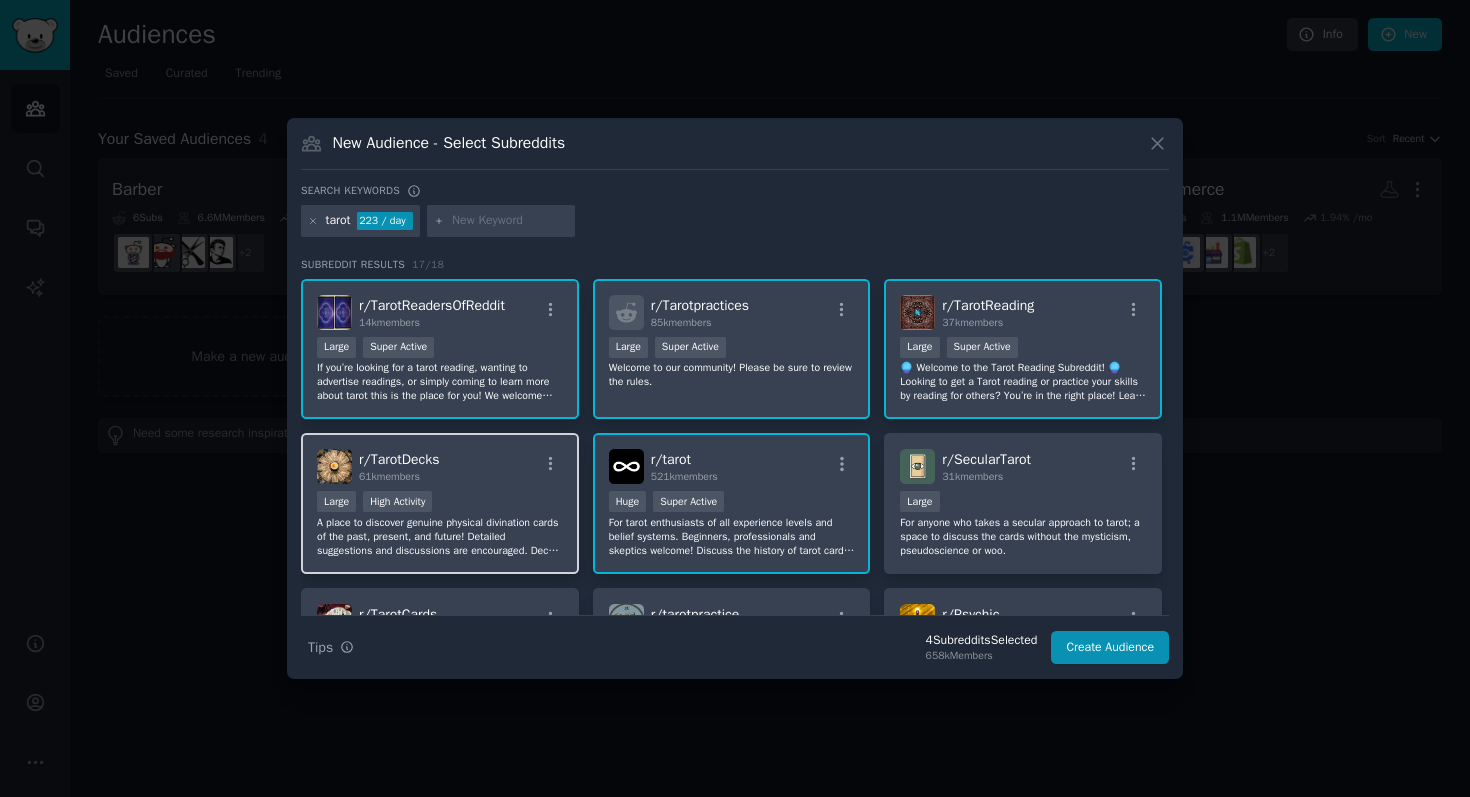 click on "A place to discover genuine physical divination cards of the past, present, and future! Detailed suggestions and discussions are encouraged. Deck creators can self-promote their newest deck or ask advice about the card making process too! [This is NOT the place for readings/interpretations, generative AI "art", appraisals, or other goods/services related to tarot.  See our sidebar list of "sister subs" for a better suited sub!] ✨Please read the rules before posting! ✨" at bounding box center (440, 537) 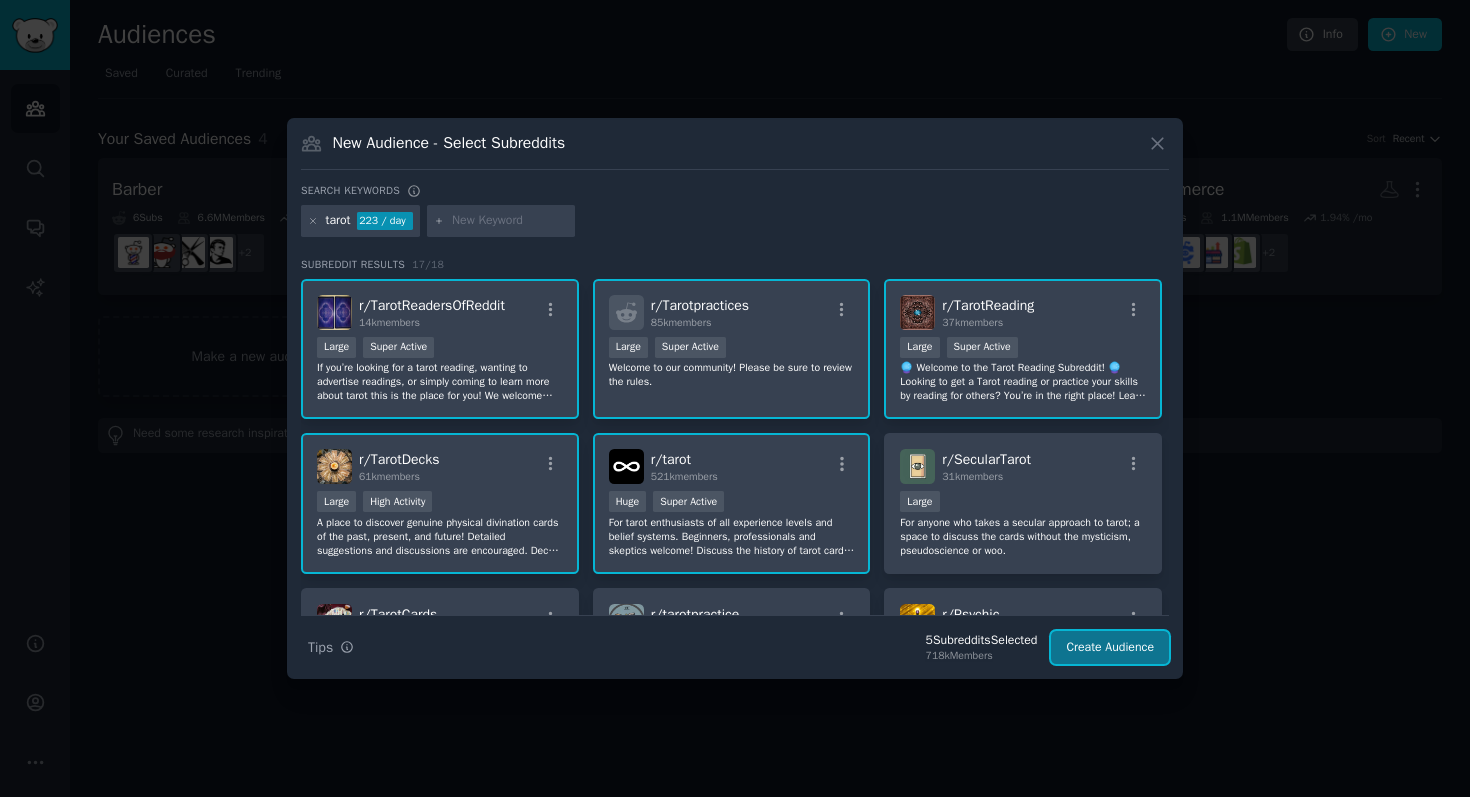 click on "Create Audience" at bounding box center (1110, 648) 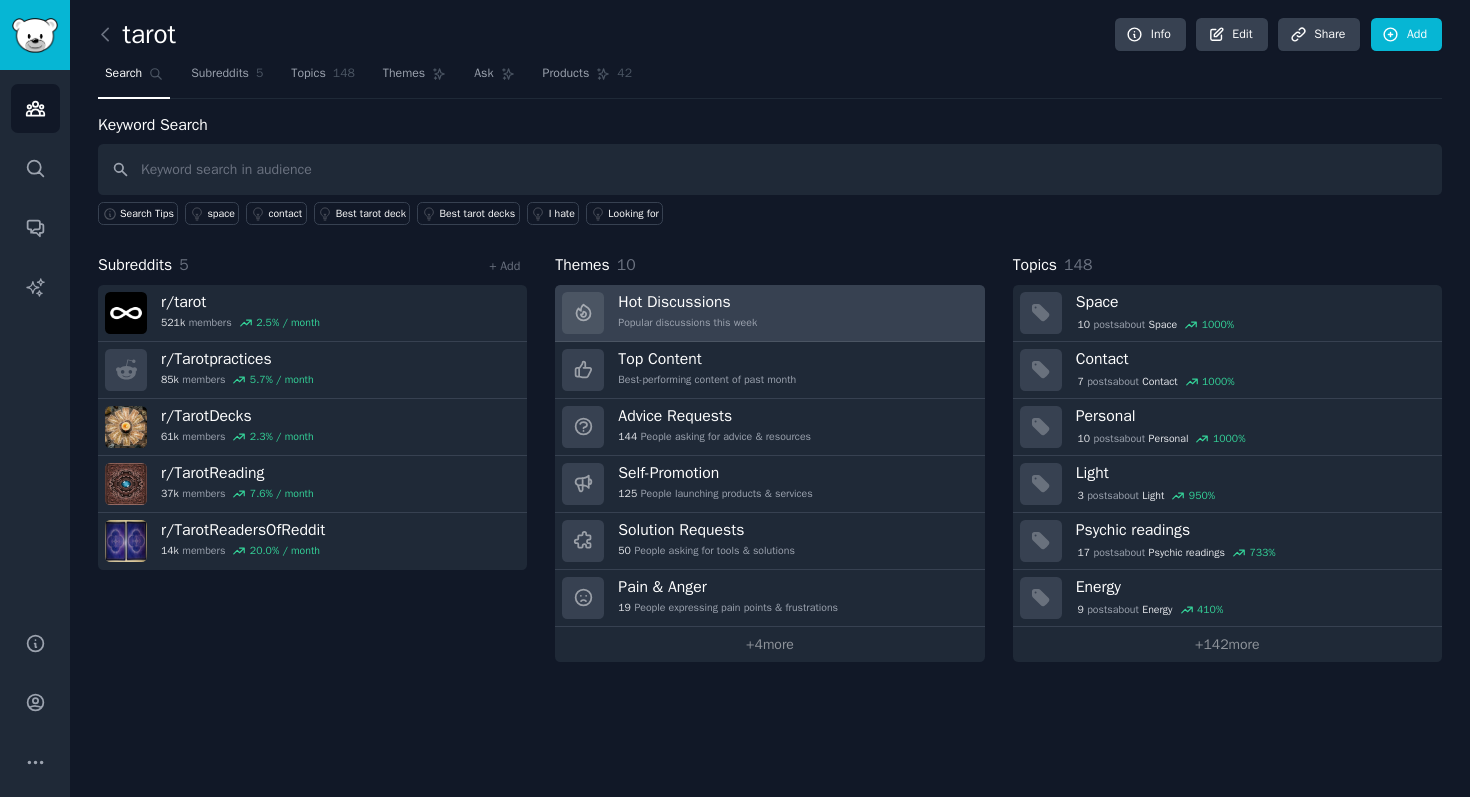 click on "Popular discussions this week" at bounding box center (687, 323) 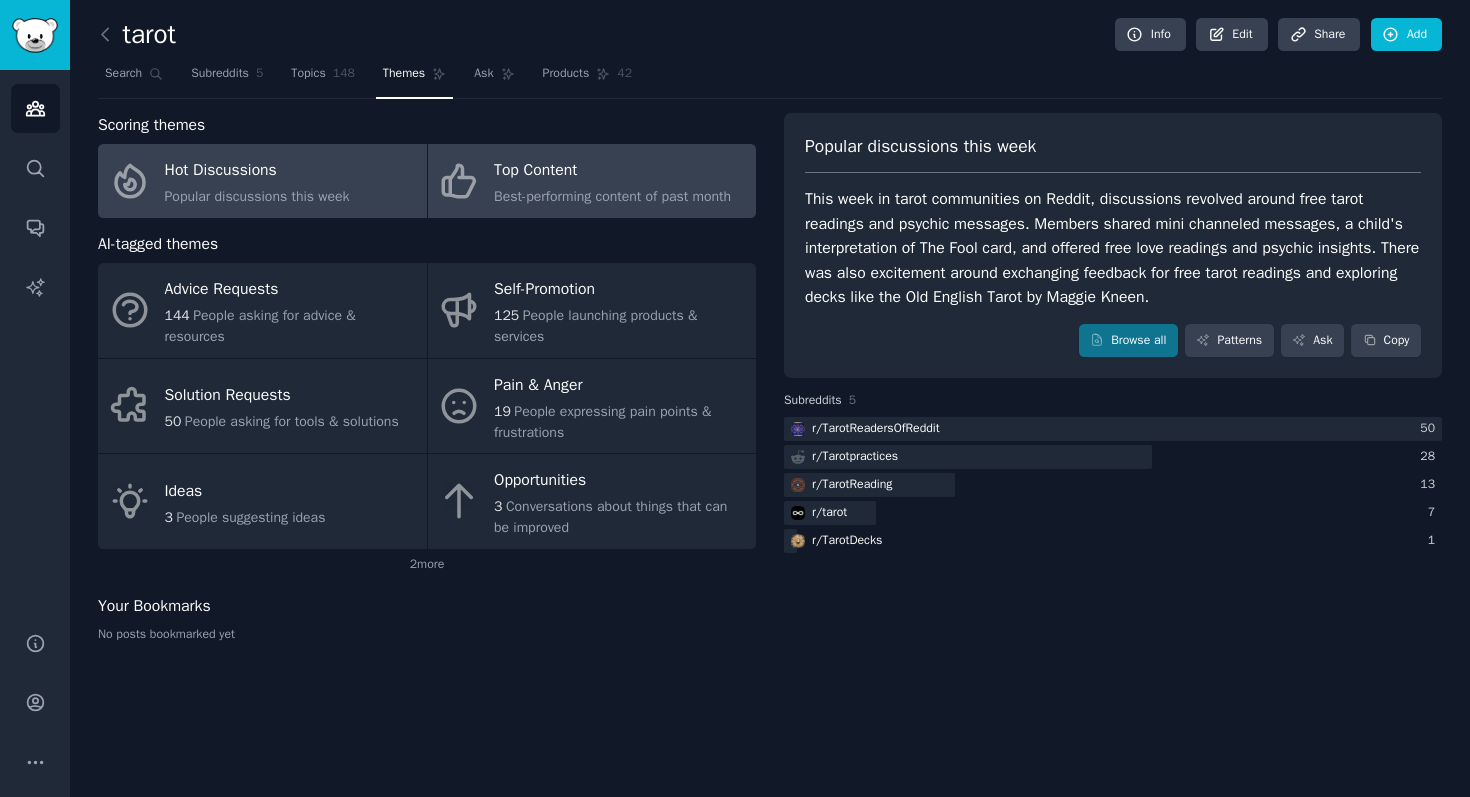 click on "Best-performing content of past month" 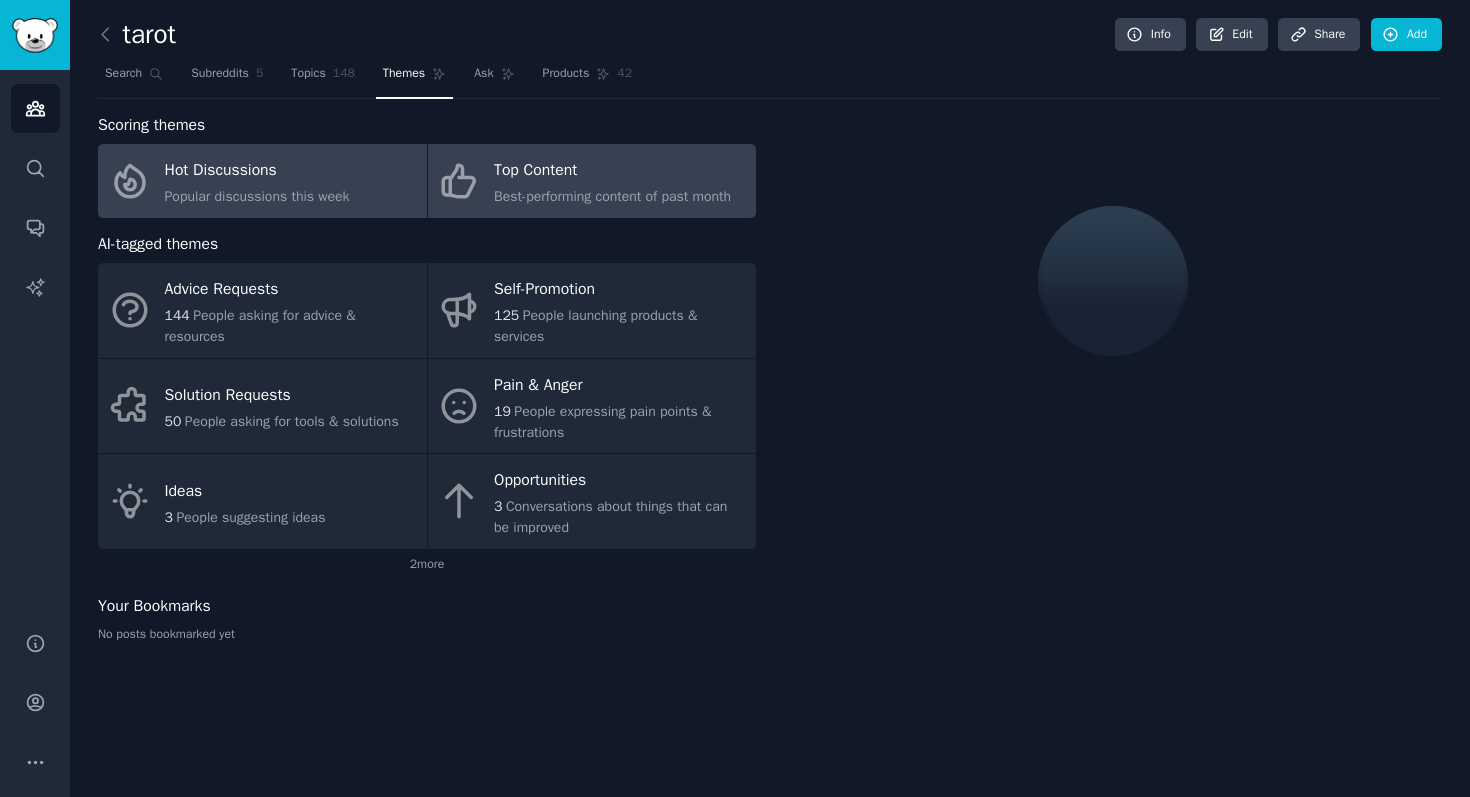 click on "Popular discussions this week" at bounding box center (257, 196) 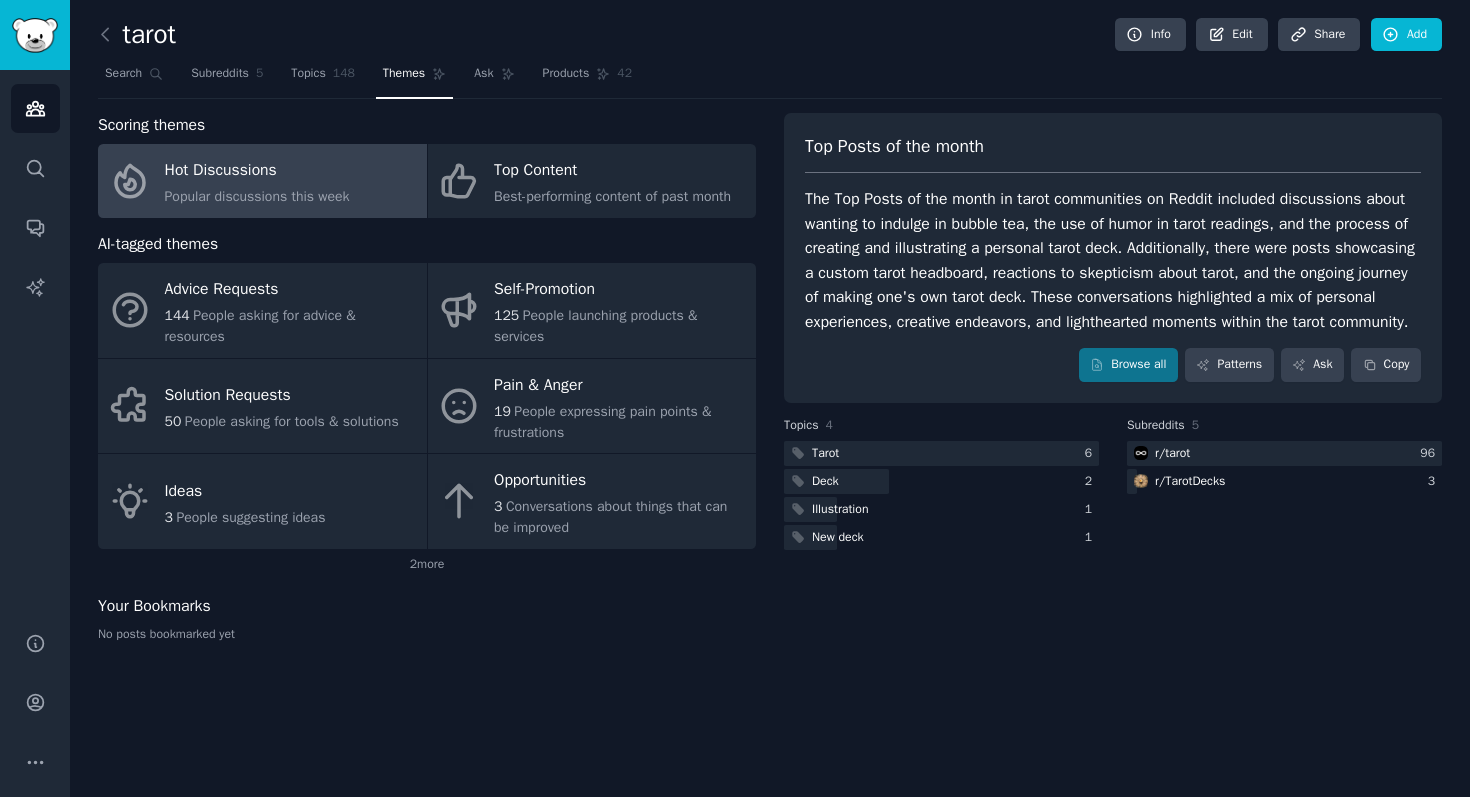 click on "Scoring themes Hot Discussions Popular discussions this week Top Content Best-performing content of past month AI-tagged themes Advice Requests 144 People asking for advice & resources Self-Promotion 125 People launching products & services Solution Requests 50 People asking for tools & solutions Pain & Anger 19 People expressing pain points & frustrations Ideas 3 People suggesting ideas Opportunities 3 Conversations about things that can be improved 2  more Your Bookmarks No posts bookmarked yet" at bounding box center (427, 385) 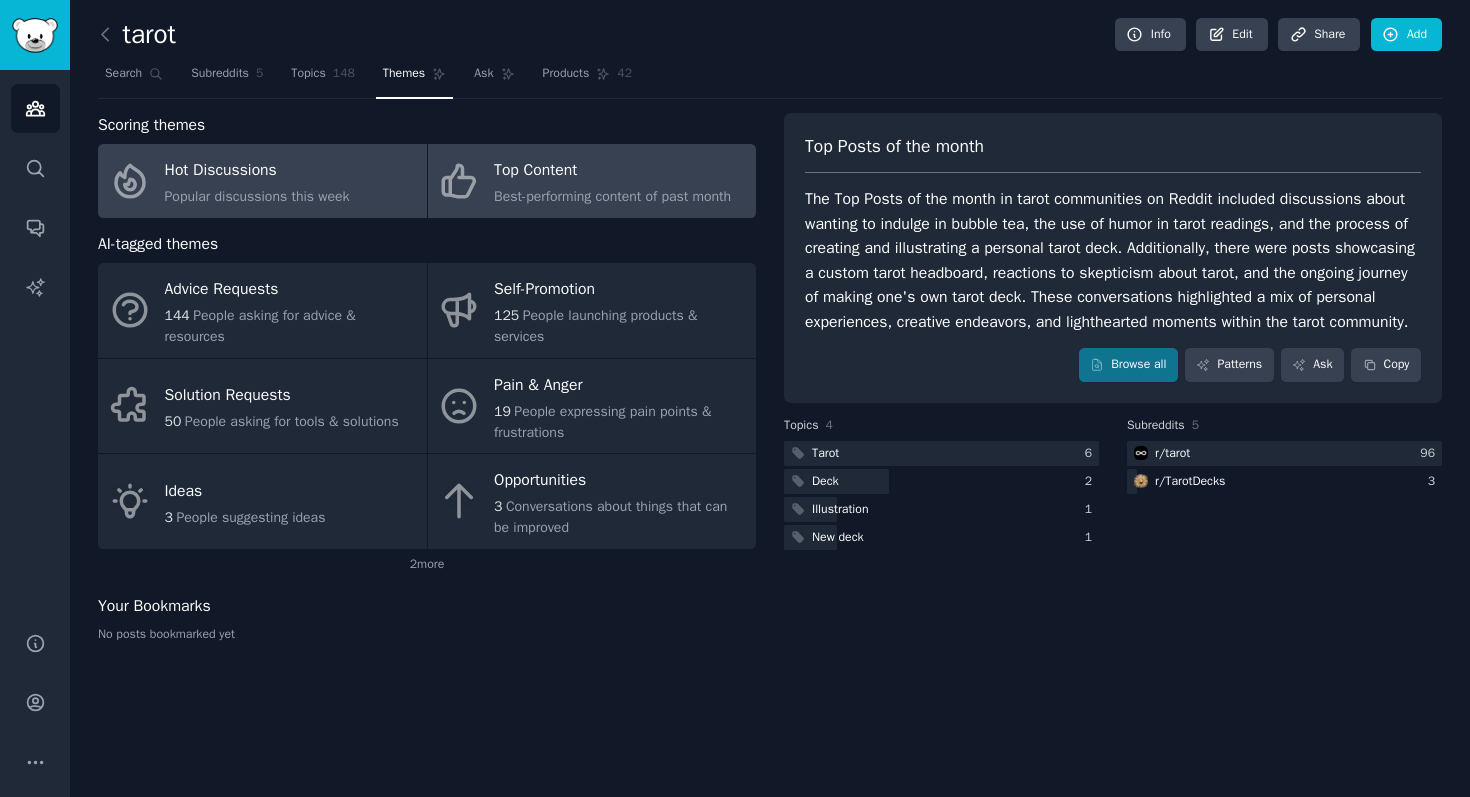 click on "Best-performing content of past month" at bounding box center (612, 196) 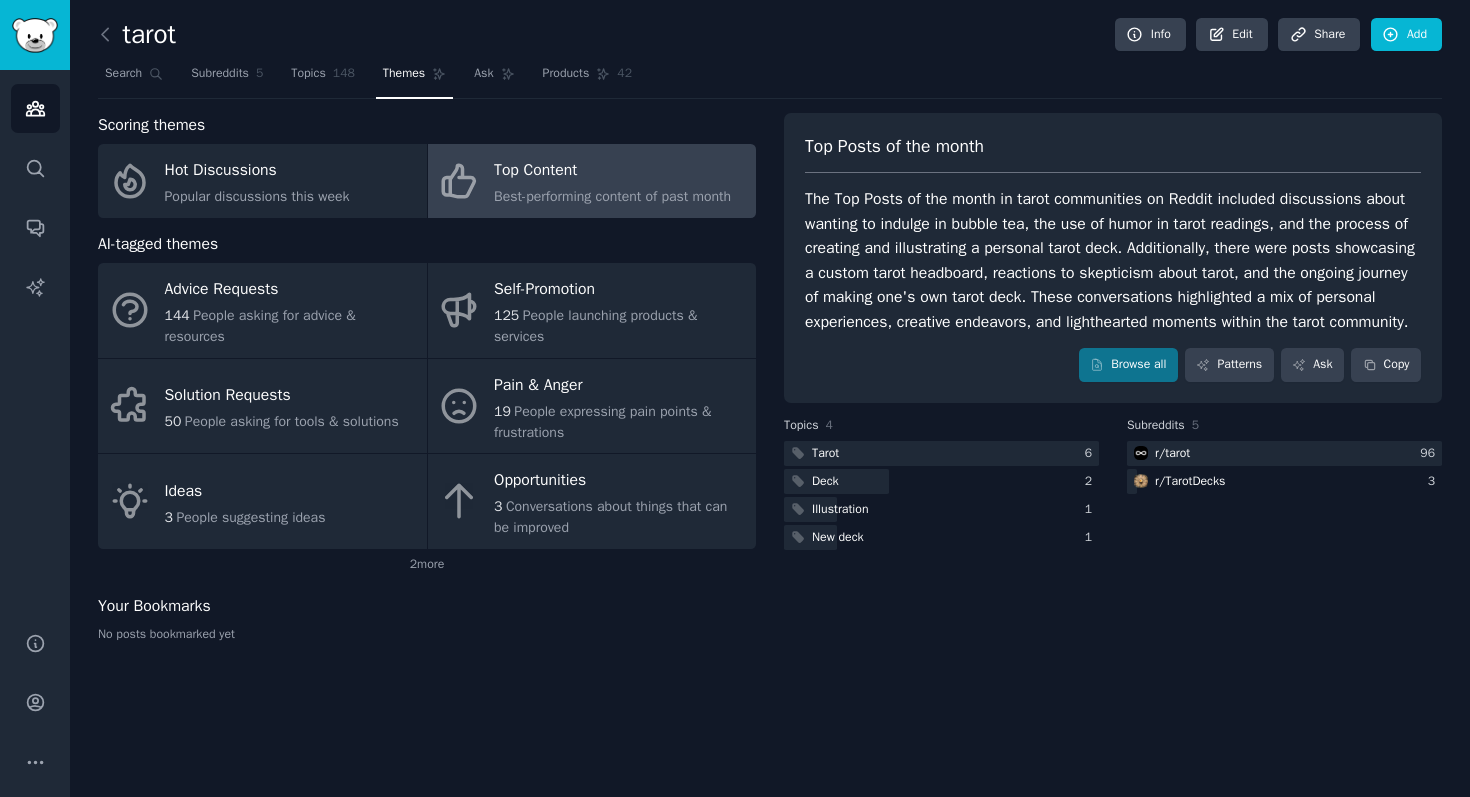 click on "Best-performing content of past month" 